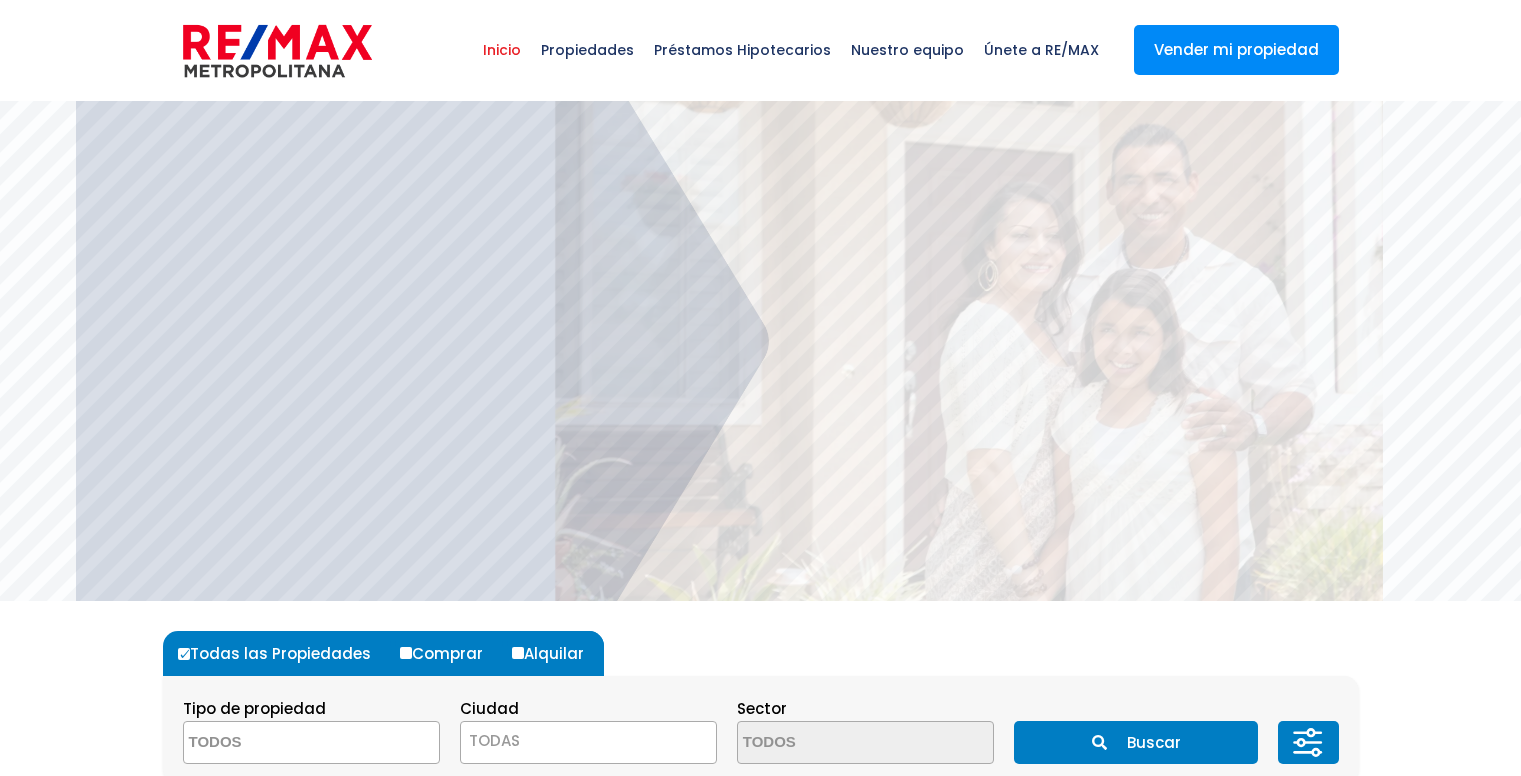 select 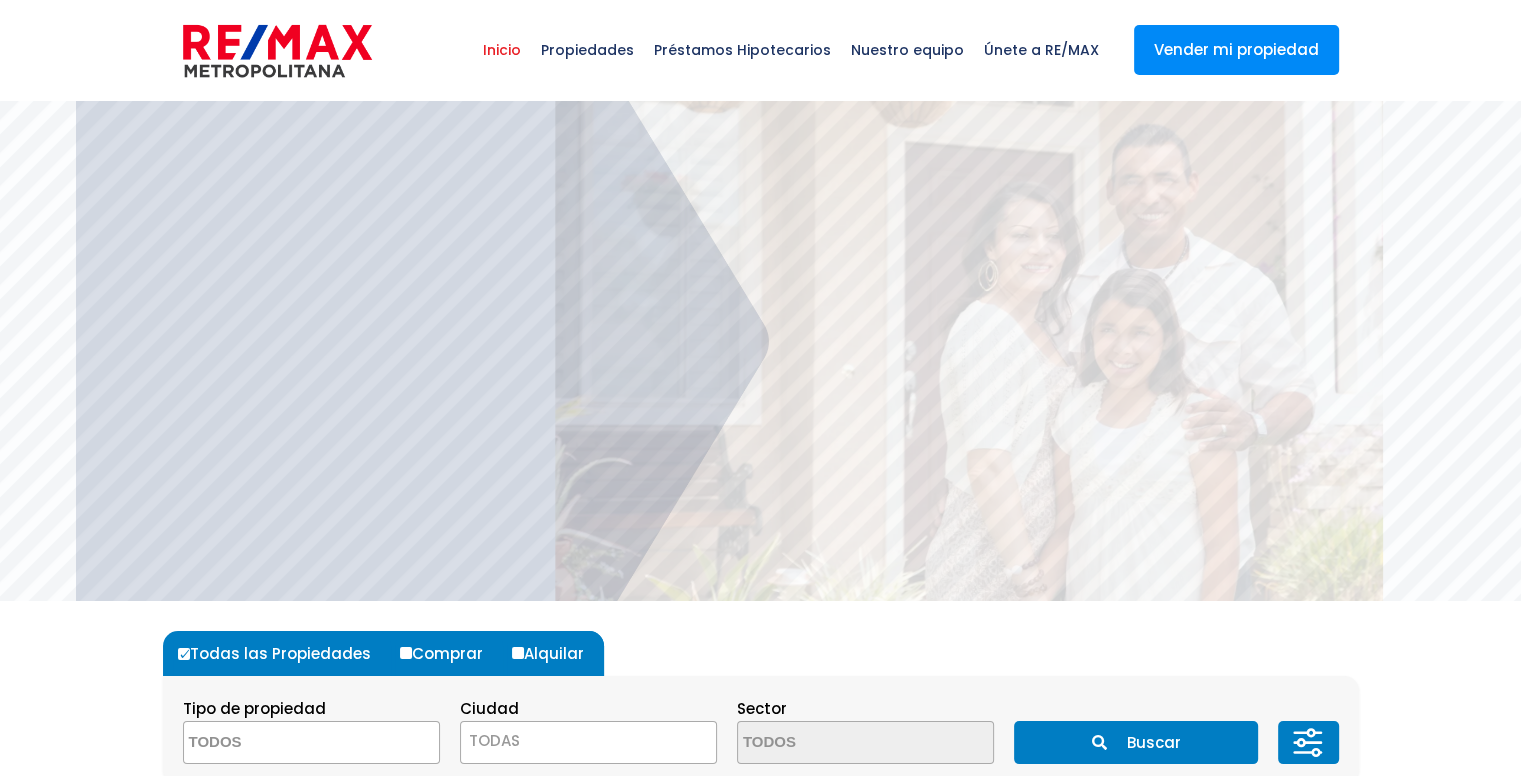 scroll, scrollTop: 0, scrollLeft: 0, axis: both 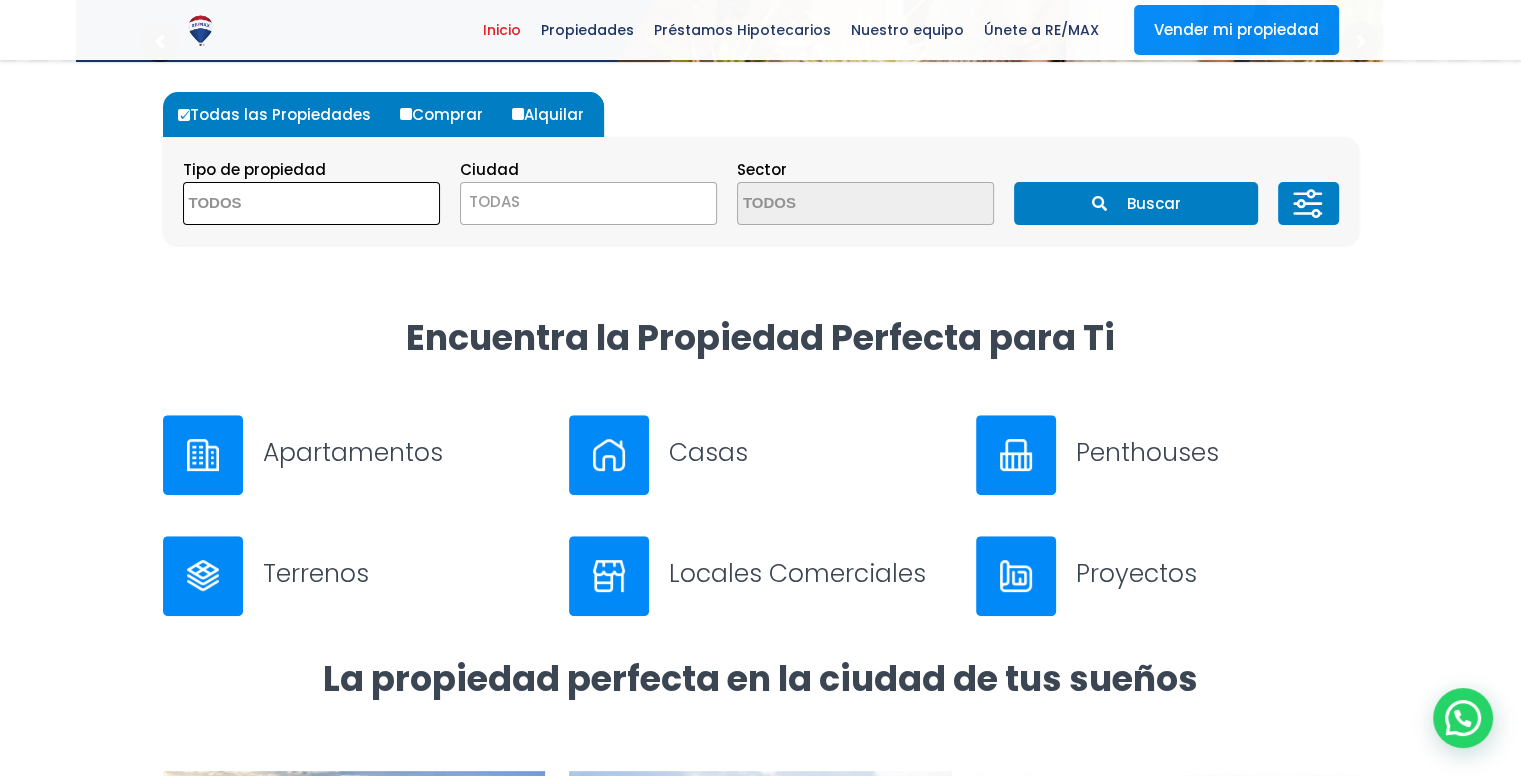 click at bounding box center (281, 204) 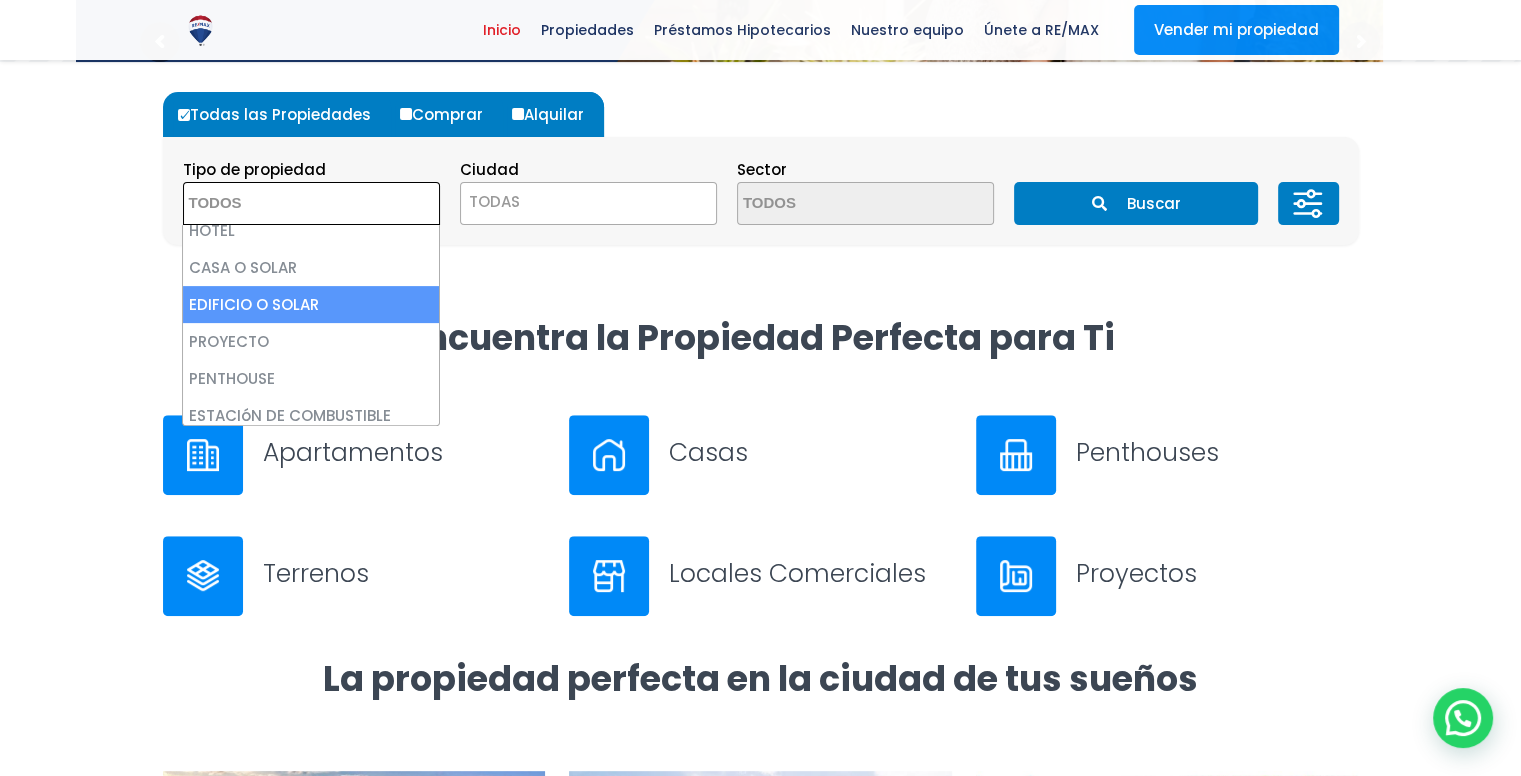 scroll, scrollTop: 392, scrollLeft: 0, axis: vertical 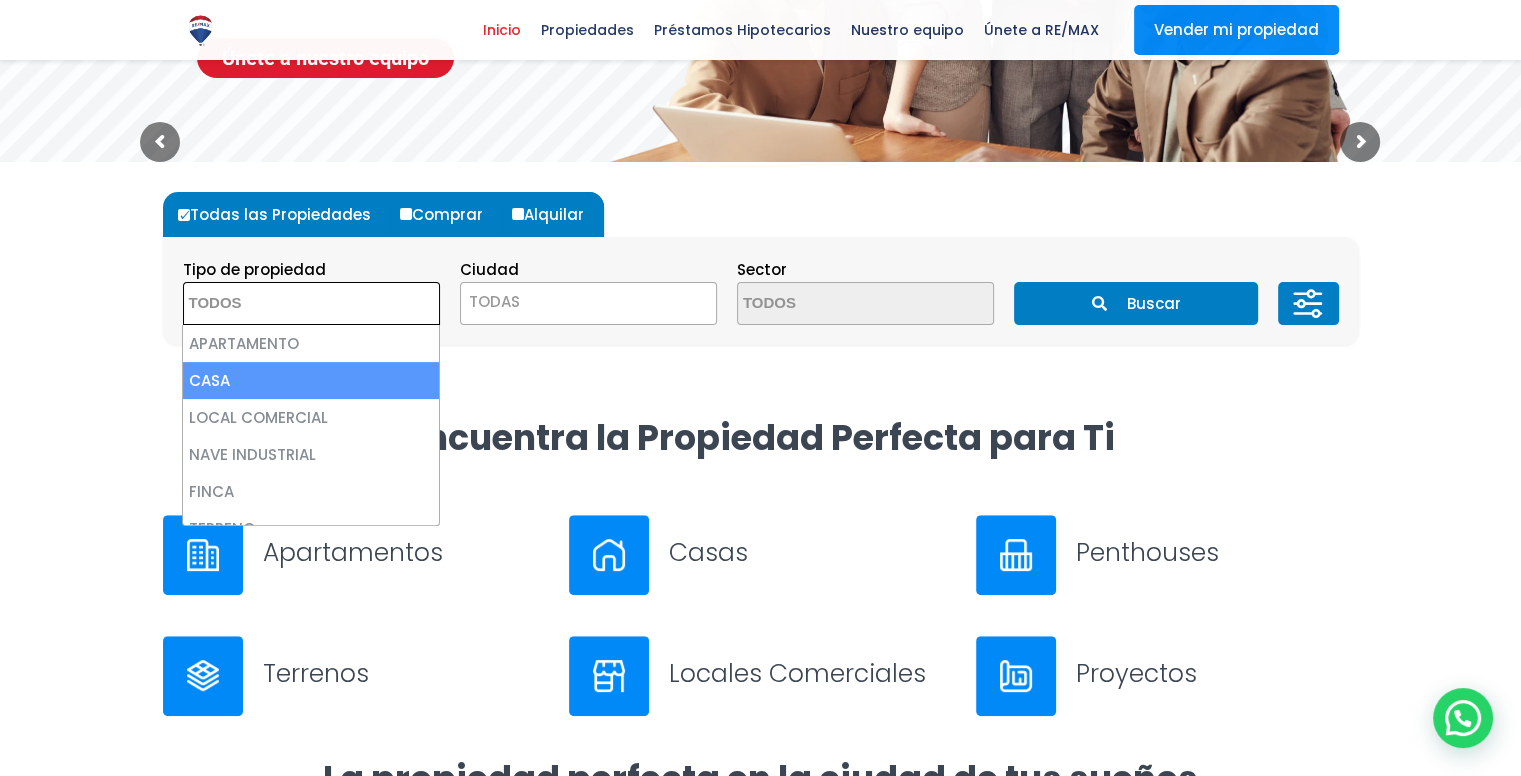 click on "Alquilar" at bounding box center [518, 214] 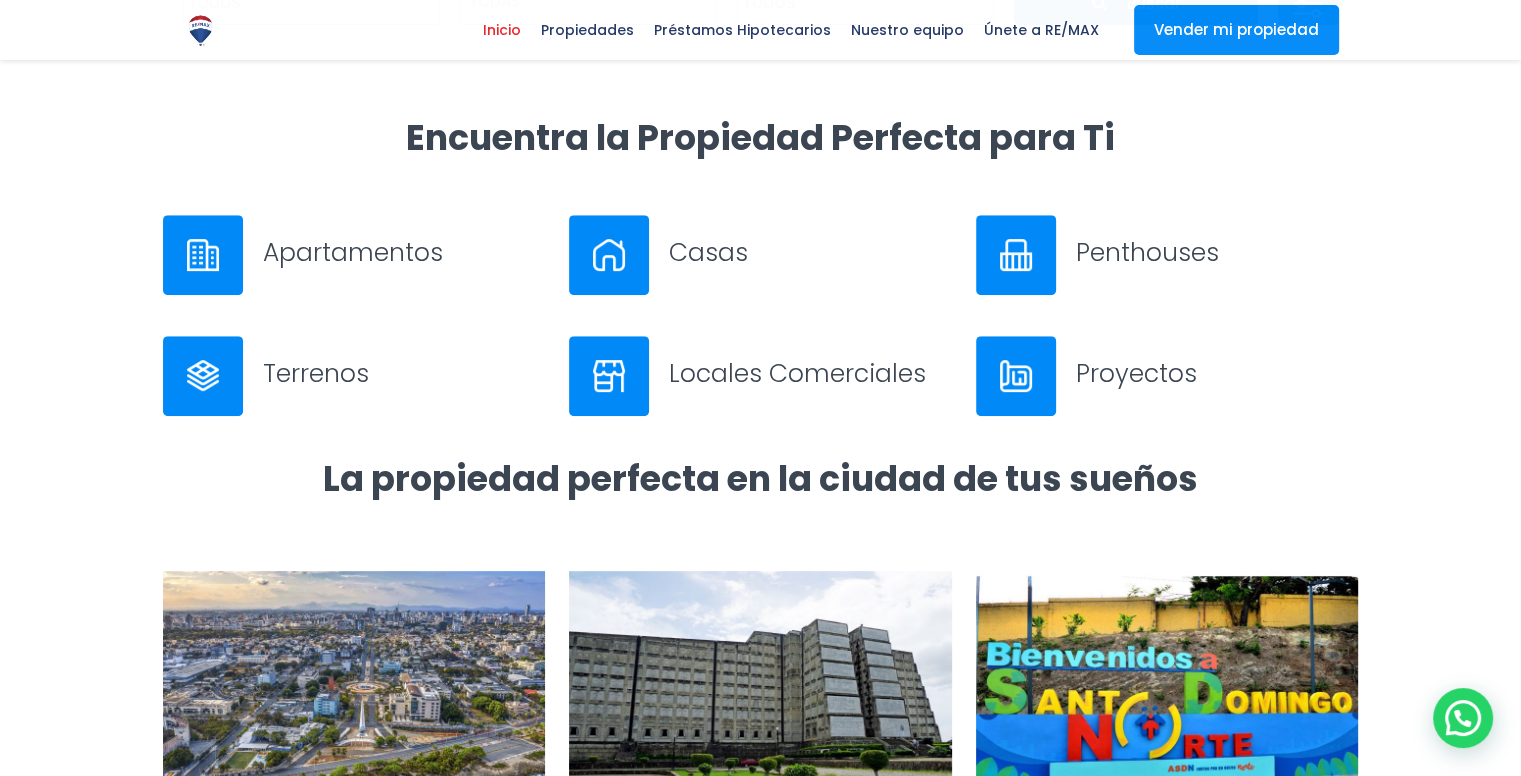 scroll, scrollTop: 638, scrollLeft: 0, axis: vertical 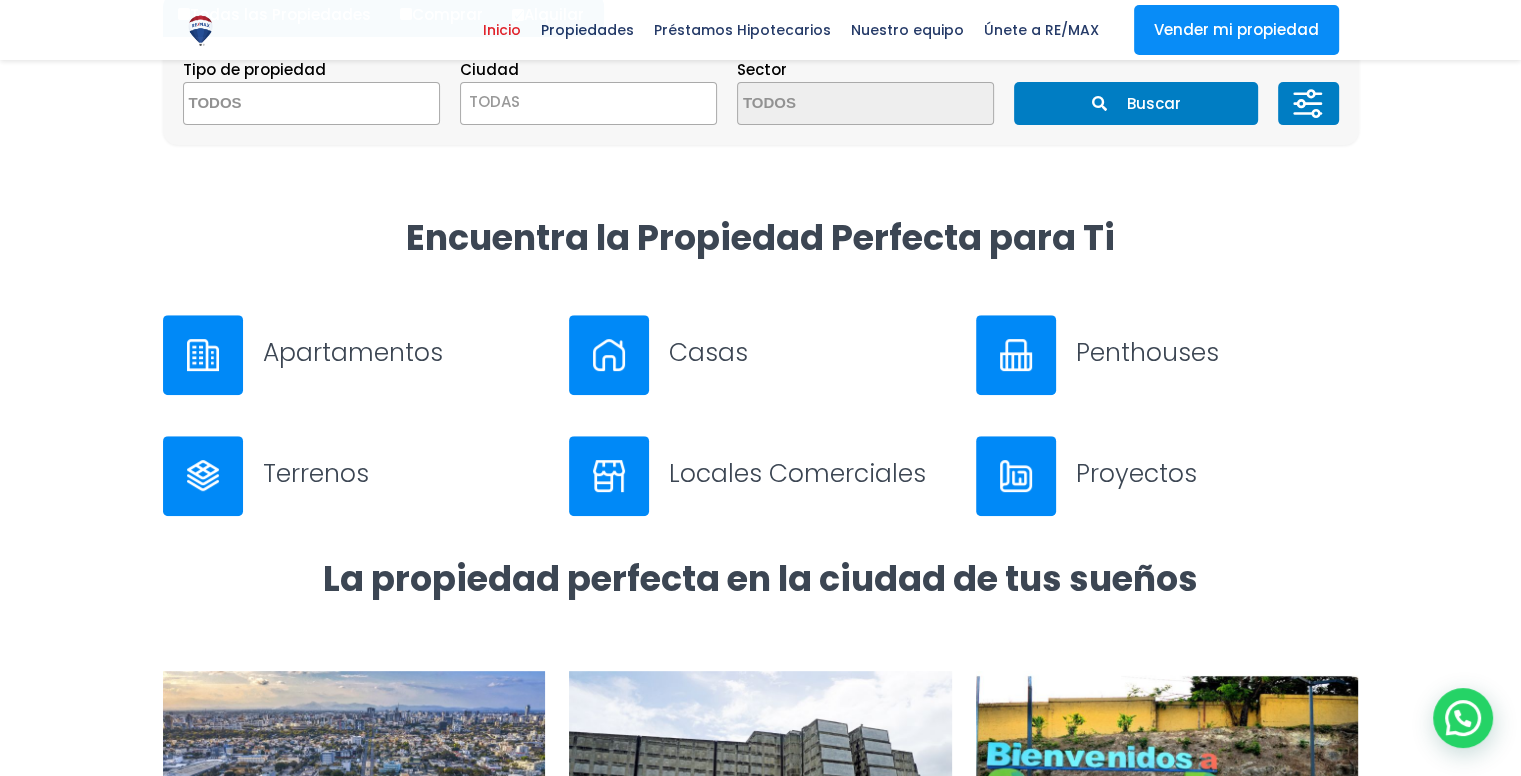 click on "Encuentra la Propiedad Perfecta para Ti" at bounding box center (761, 265) 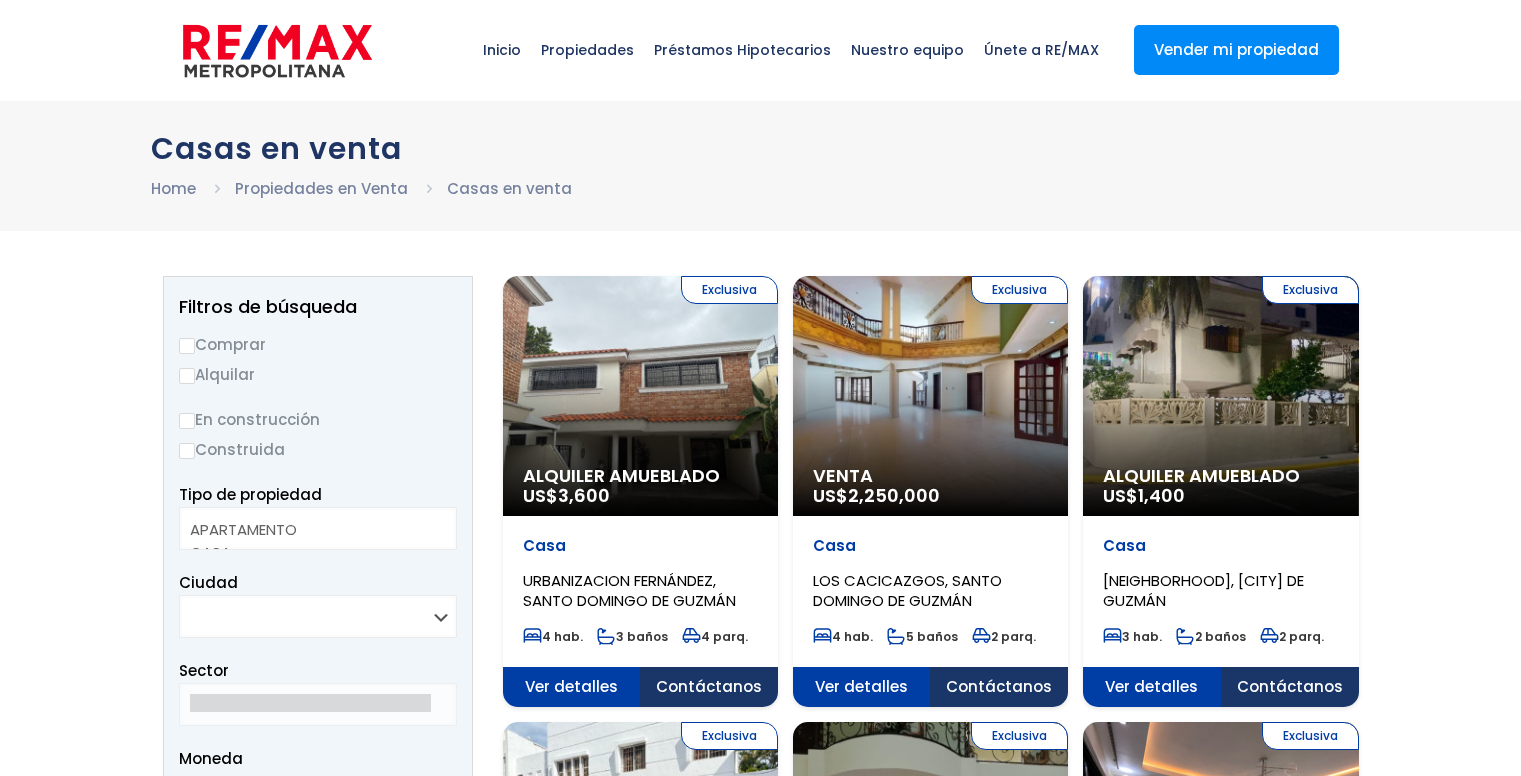 select 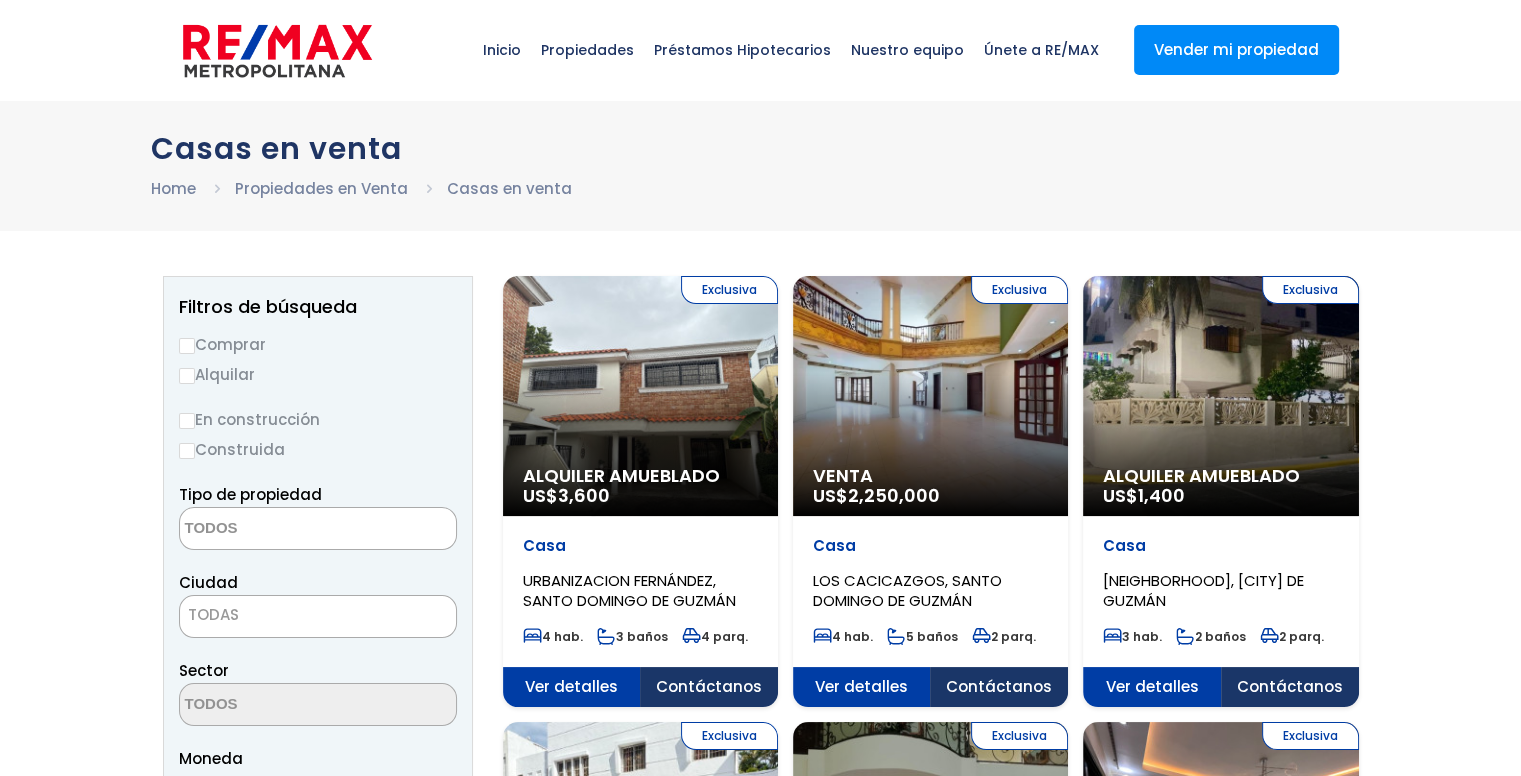 scroll, scrollTop: 0, scrollLeft: 0, axis: both 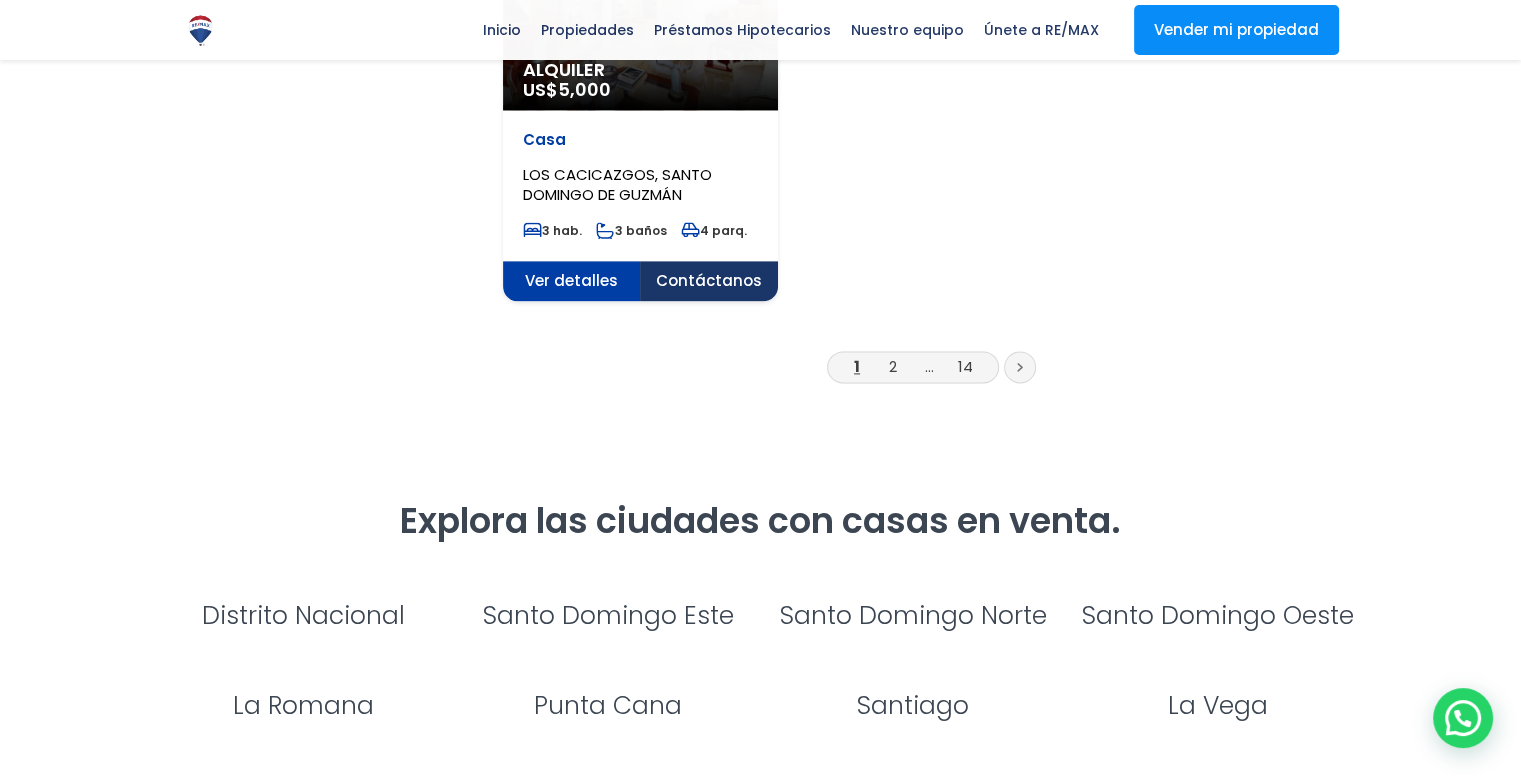 click at bounding box center (1020, 367) 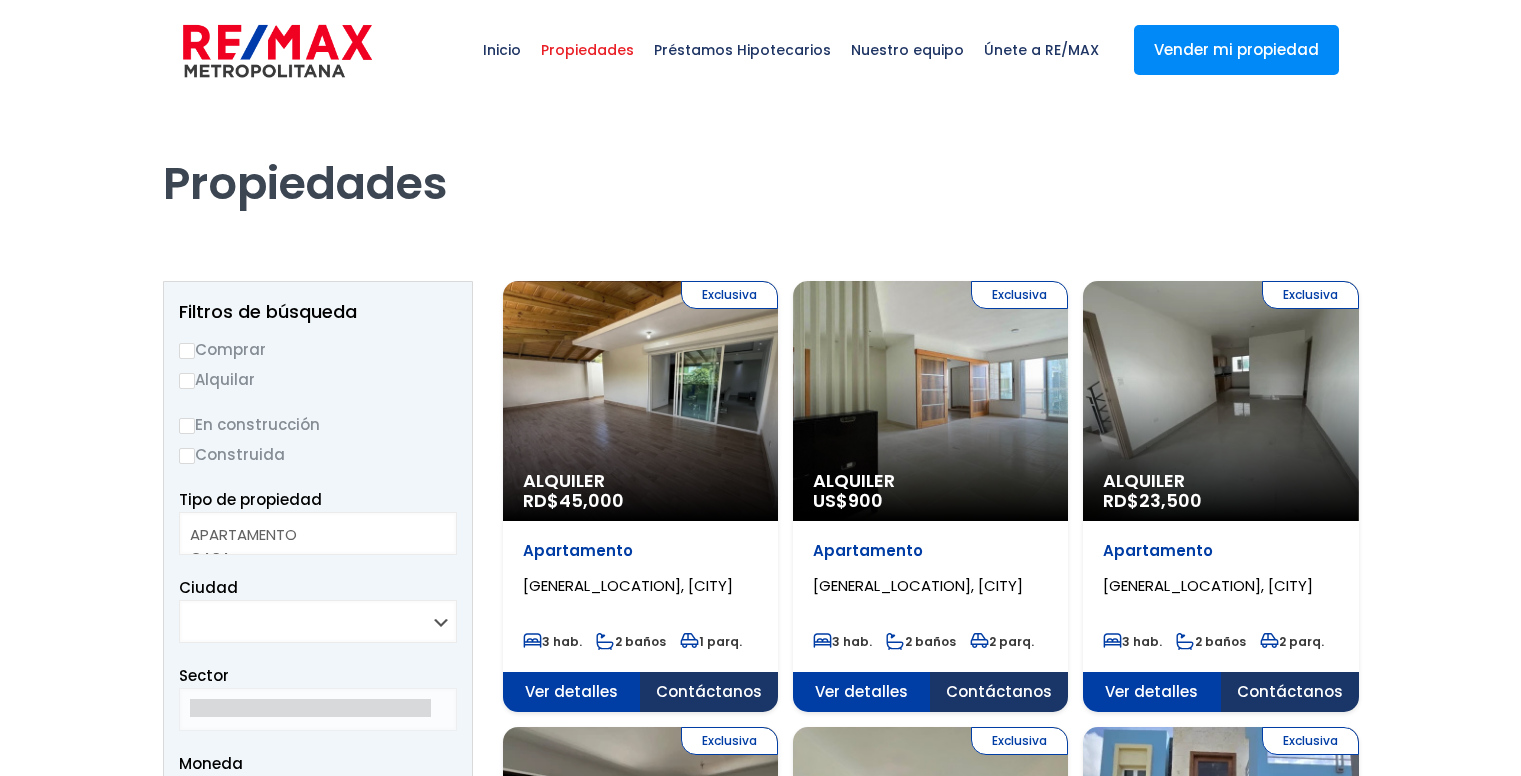 select 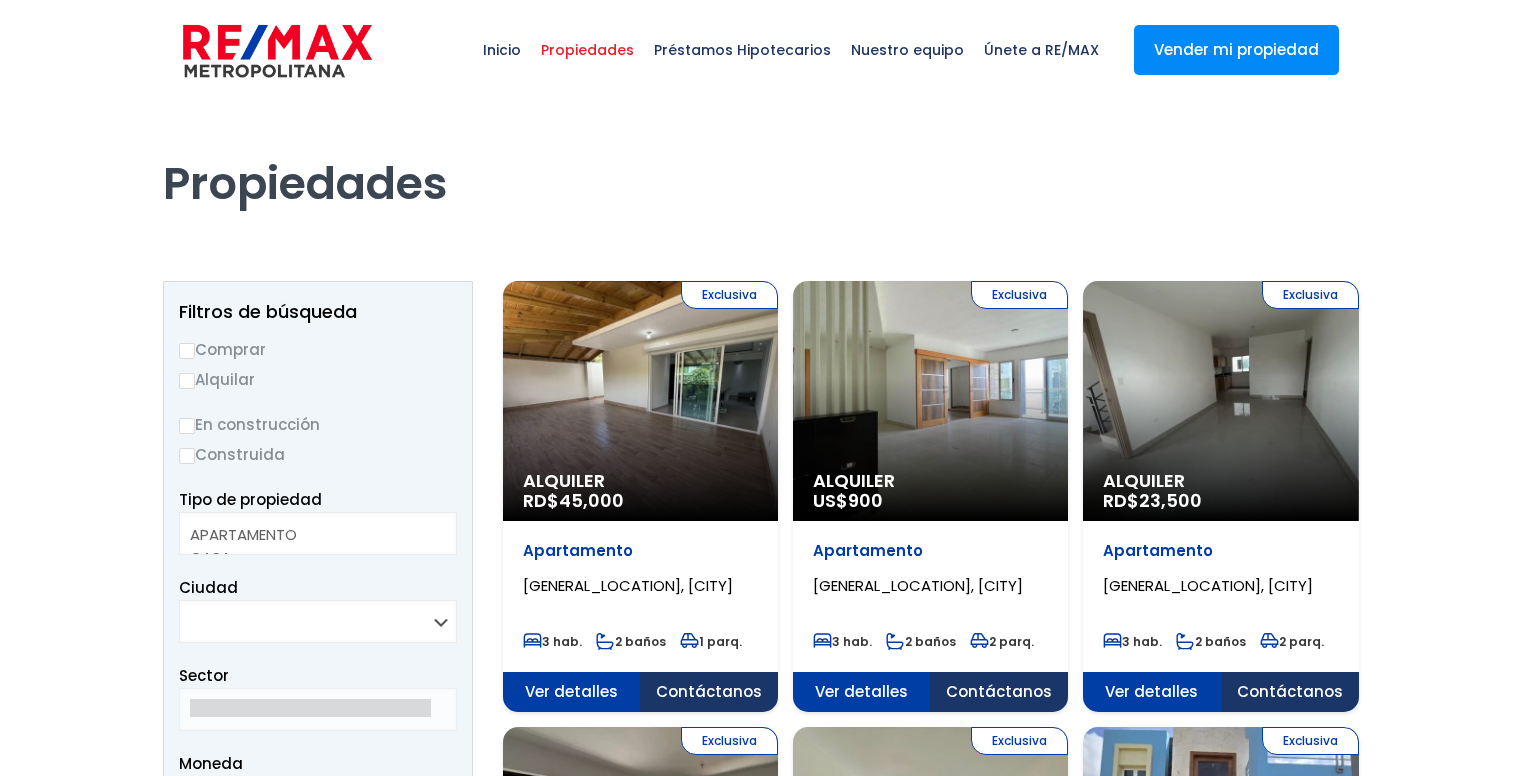 scroll, scrollTop: 0, scrollLeft: 0, axis: both 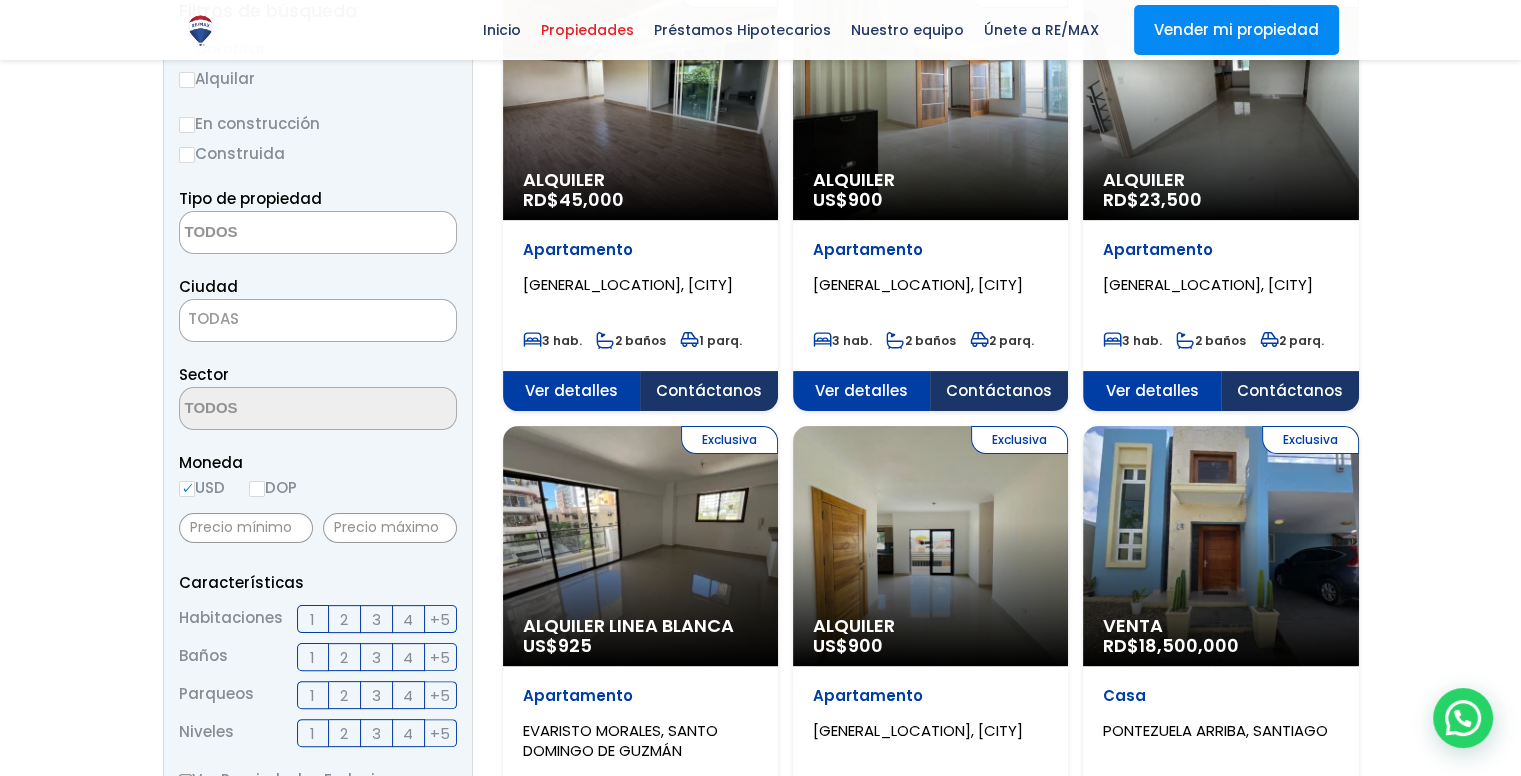 click on "Alquiler" at bounding box center [640, 180] 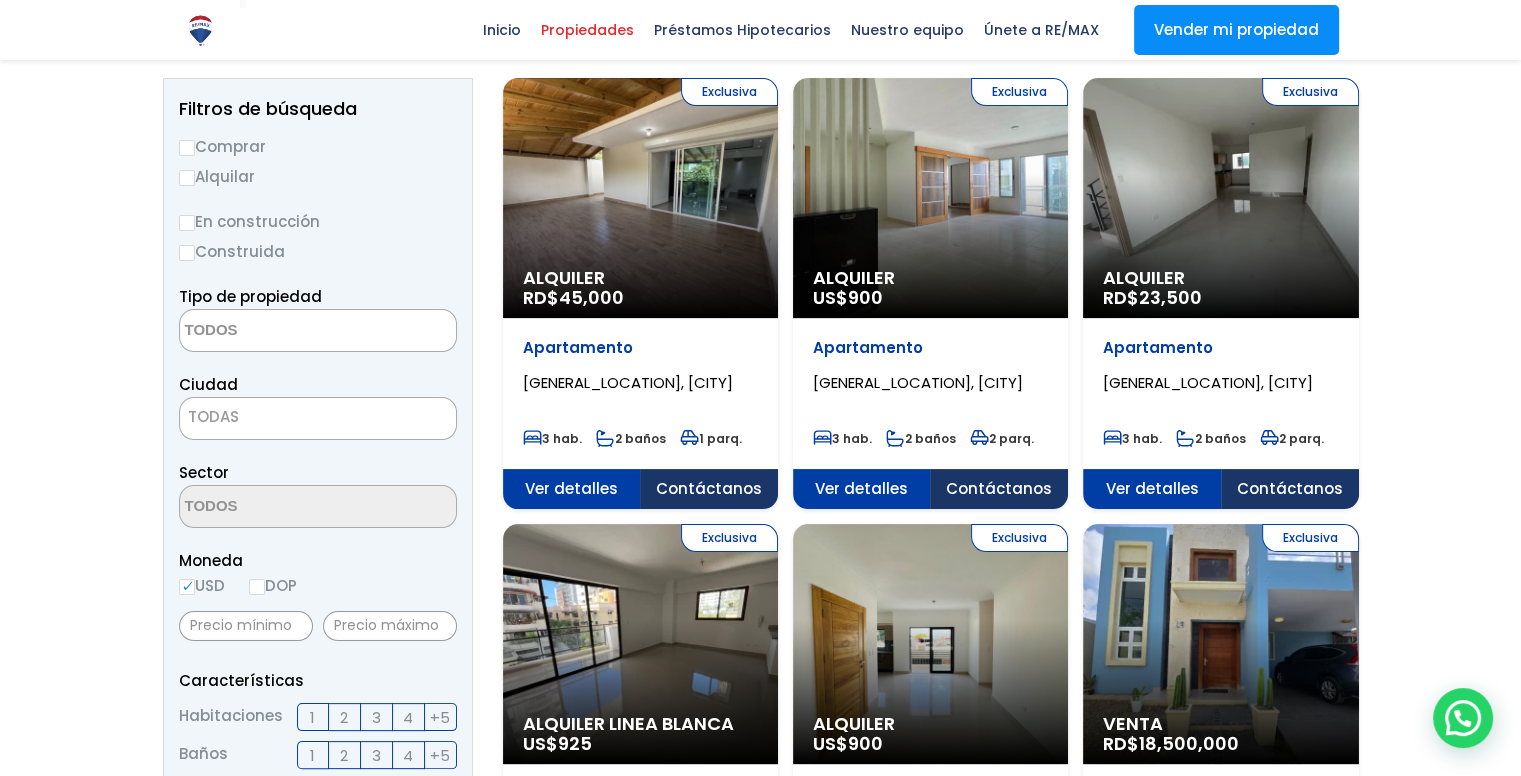 scroll, scrollTop: 200, scrollLeft: 0, axis: vertical 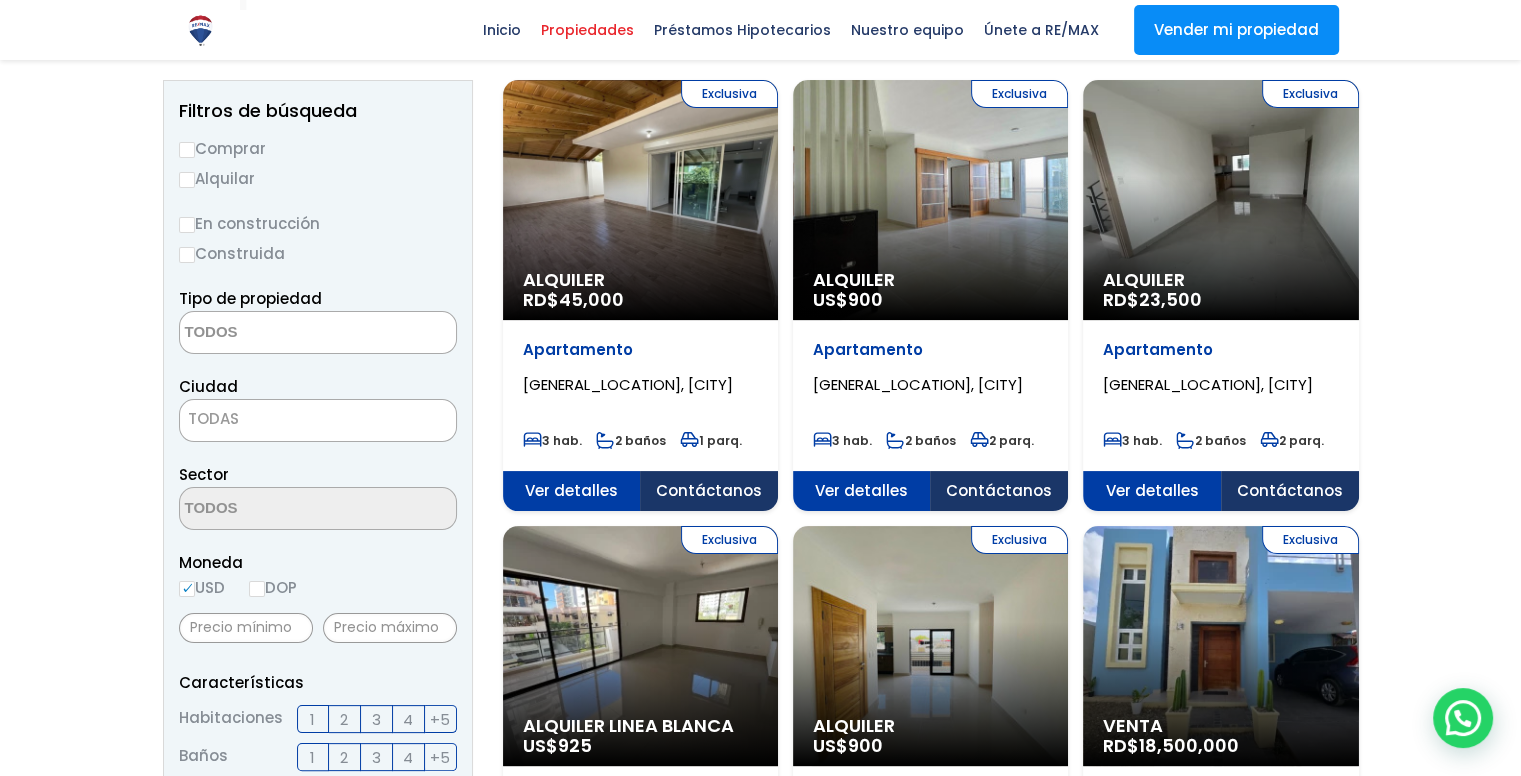 click on "Alquilar" at bounding box center (318, 178) 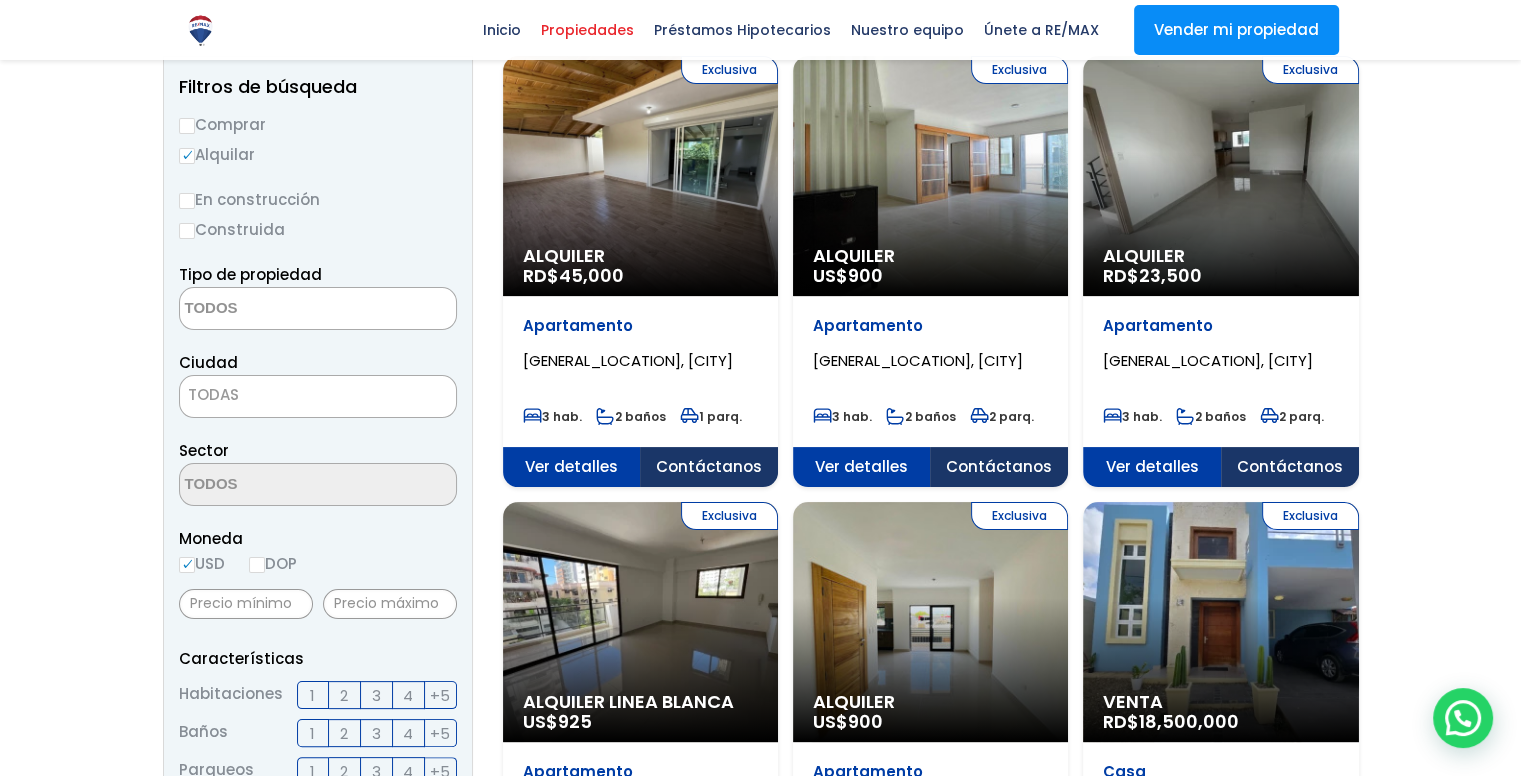 scroll, scrollTop: 400, scrollLeft: 0, axis: vertical 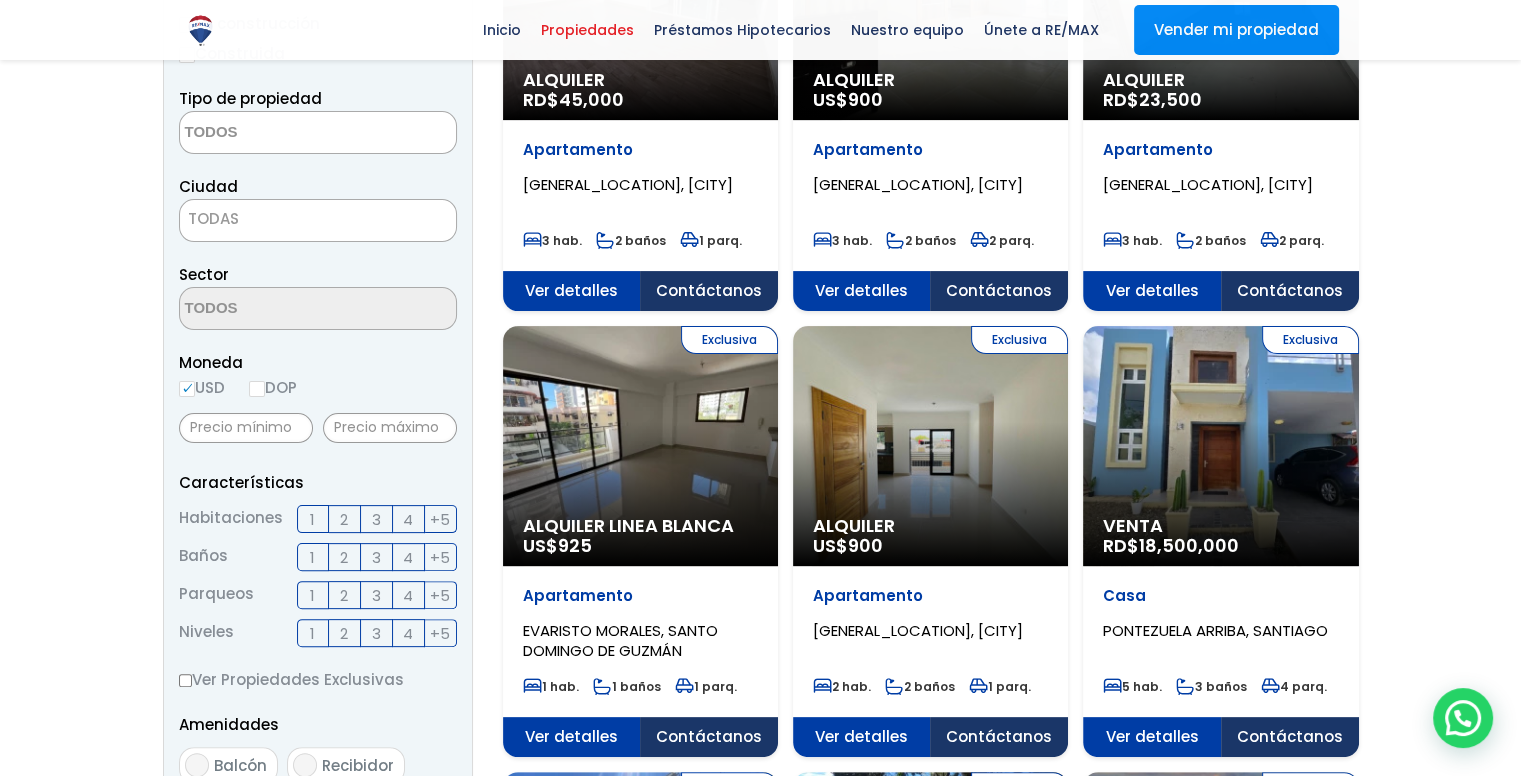 click on "TODAS" at bounding box center [213, 218] 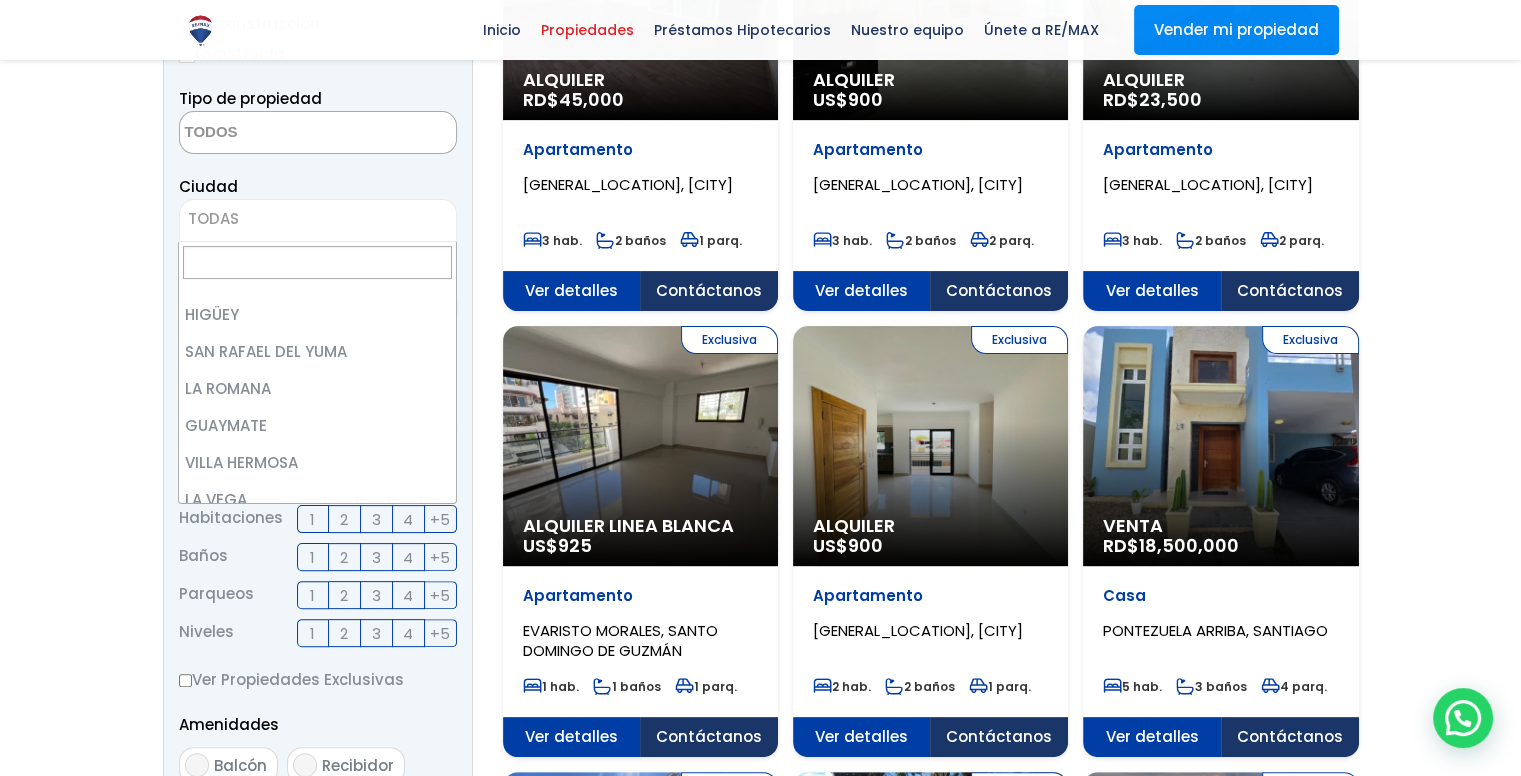 scroll, scrollTop: 2200, scrollLeft: 0, axis: vertical 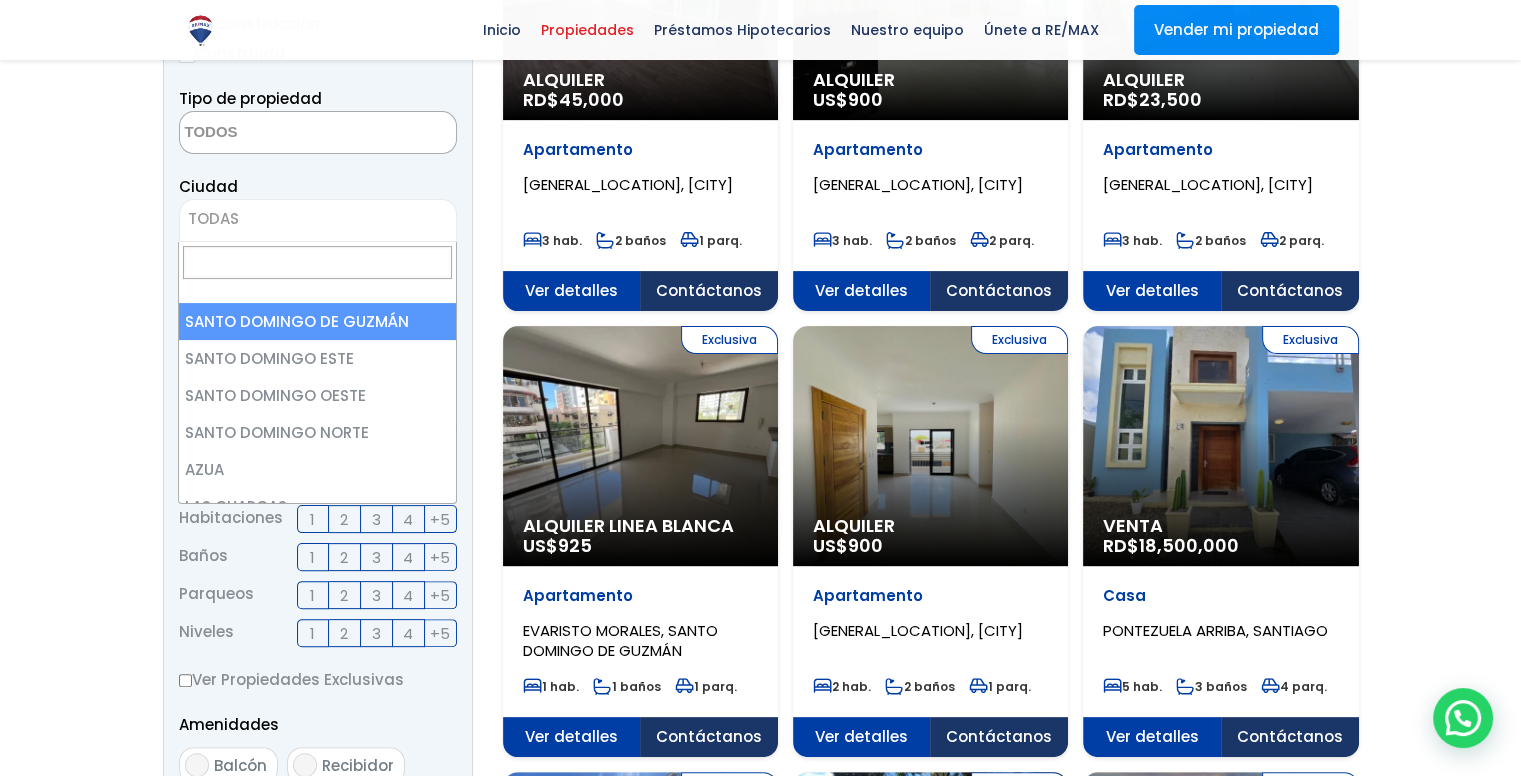 select on "1" 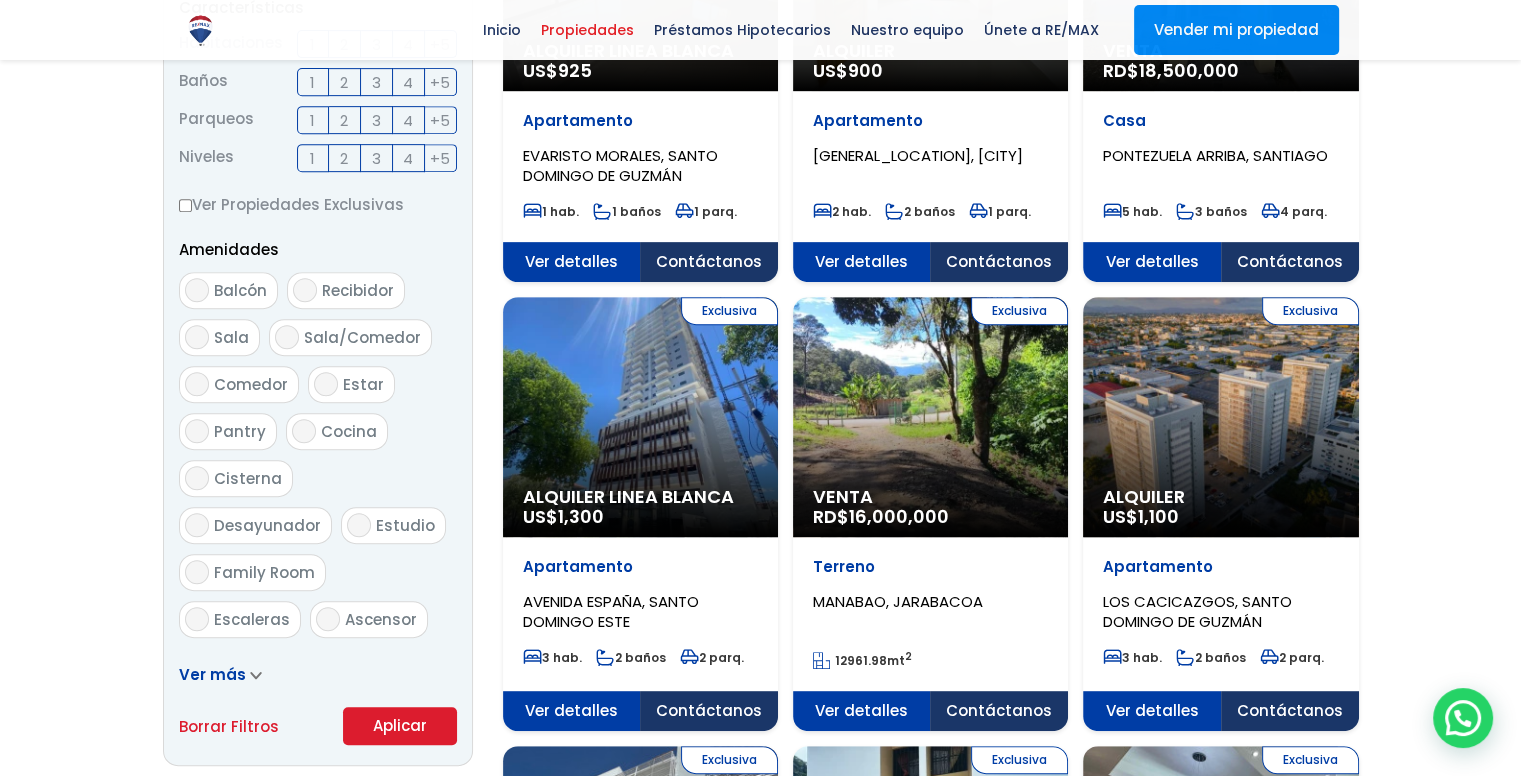 scroll, scrollTop: 900, scrollLeft: 0, axis: vertical 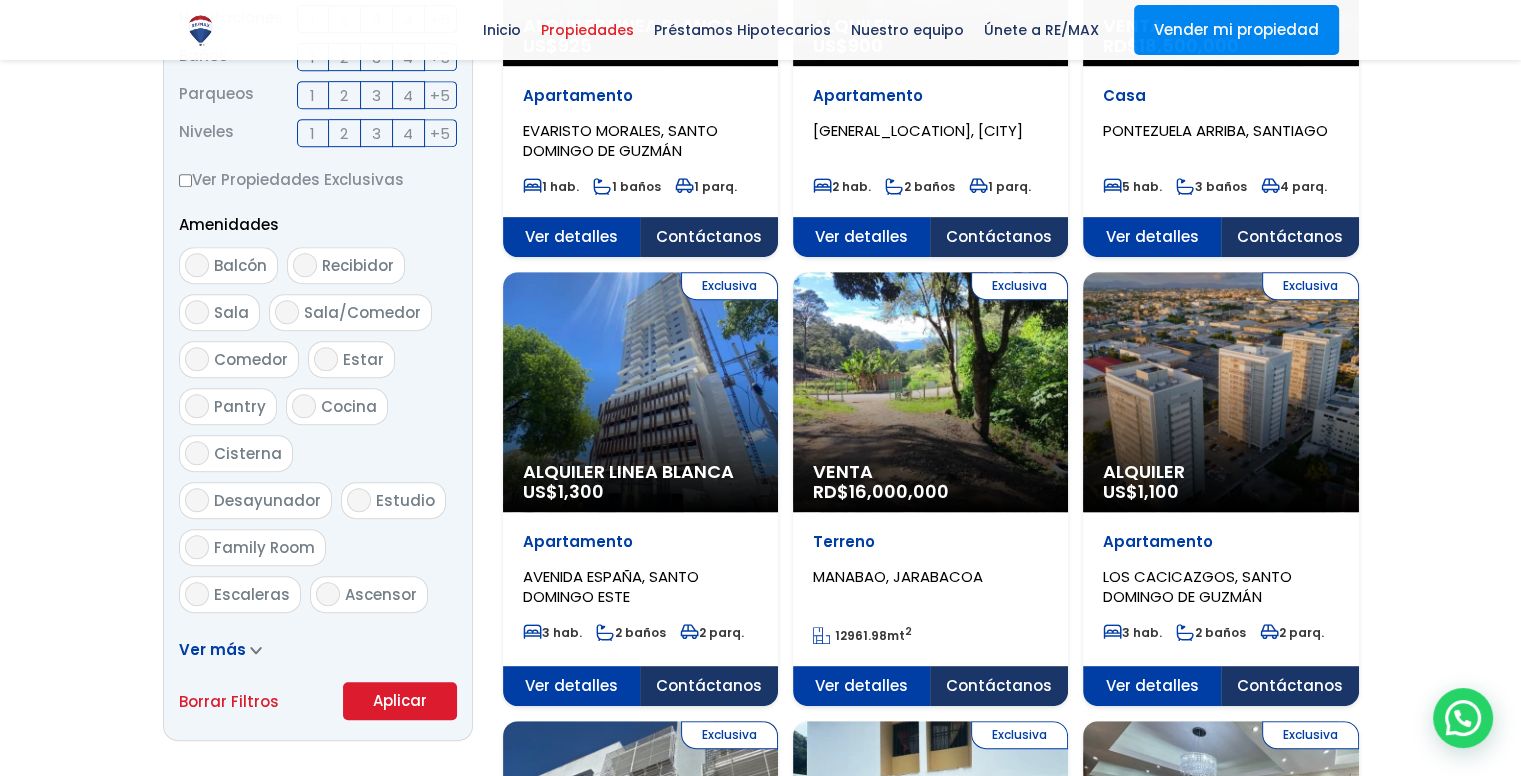 click on "Aplicar" at bounding box center (400, 701) 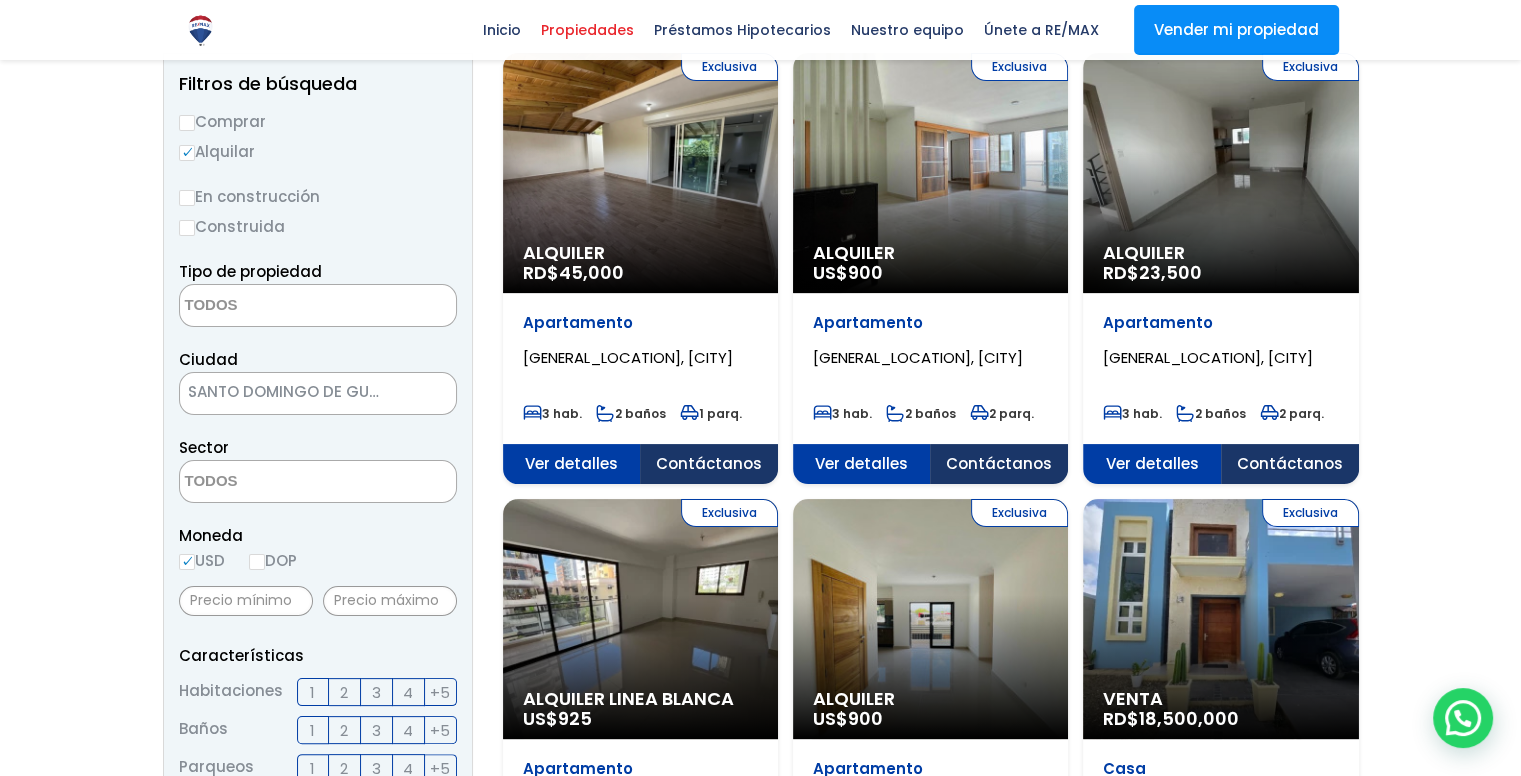 scroll, scrollTop: 100, scrollLeft: 0, axis: vertical 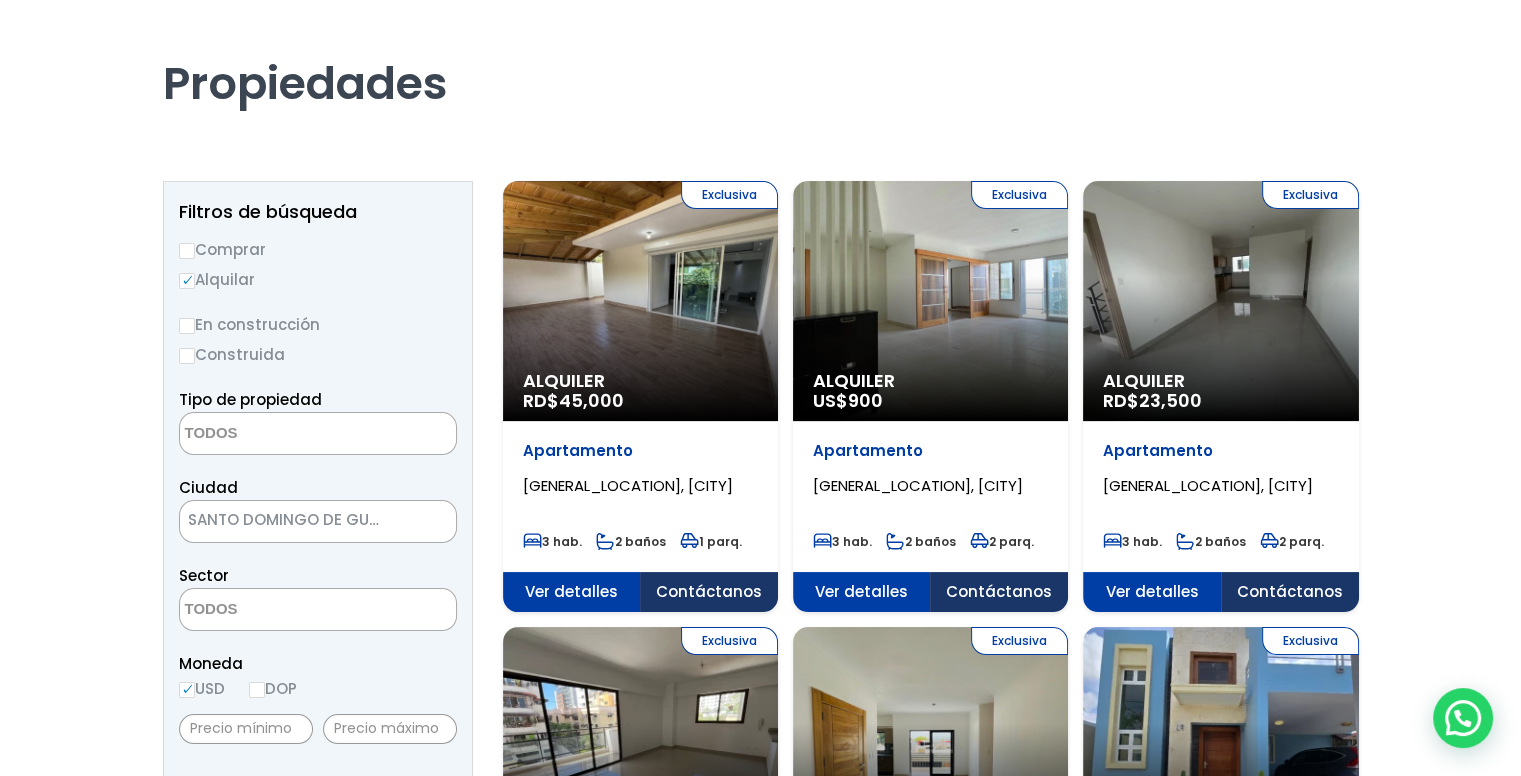 click at bounding box center [277, 434] 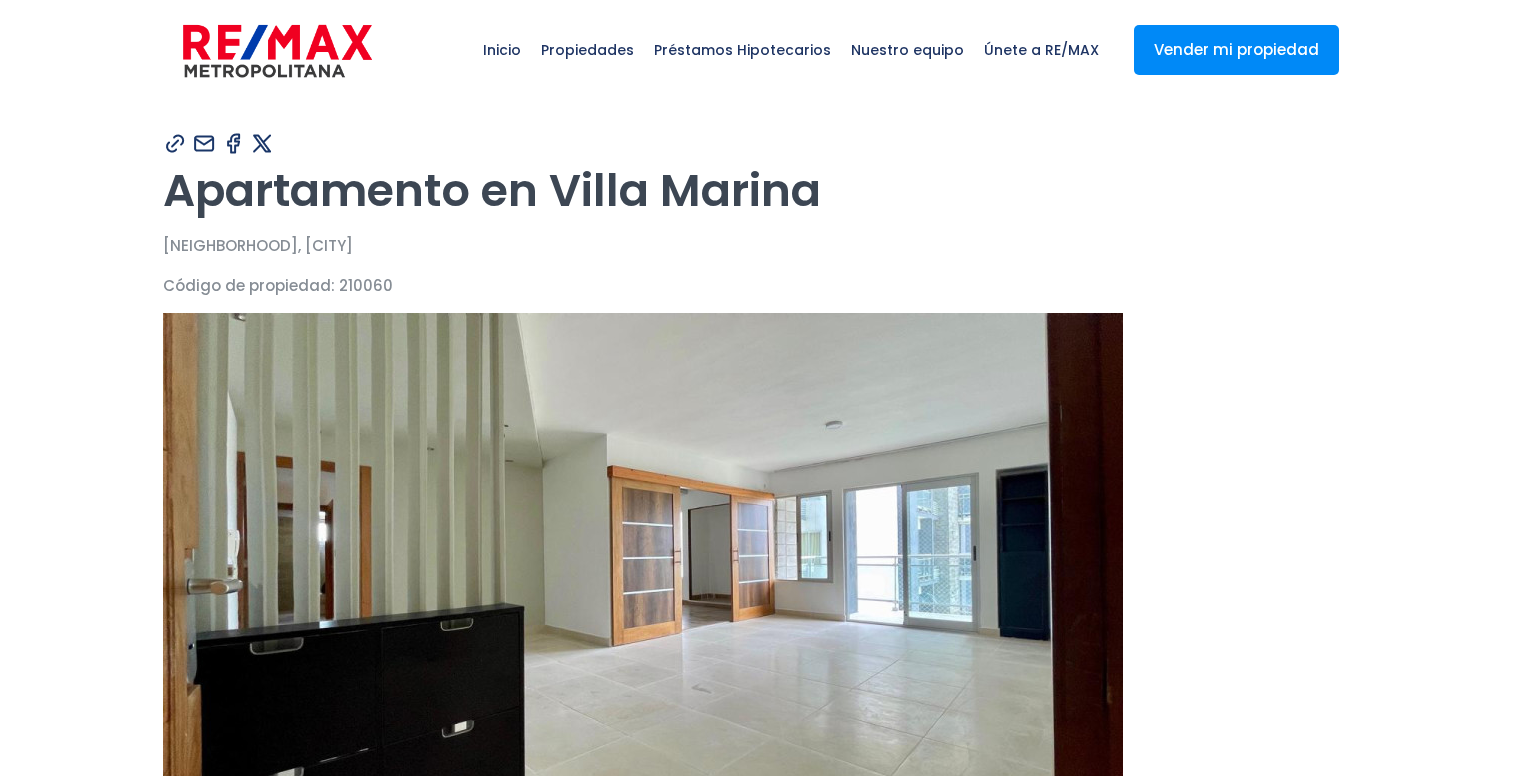 scroll, scrollTop: 0, scrollLeft: 0, axis: both 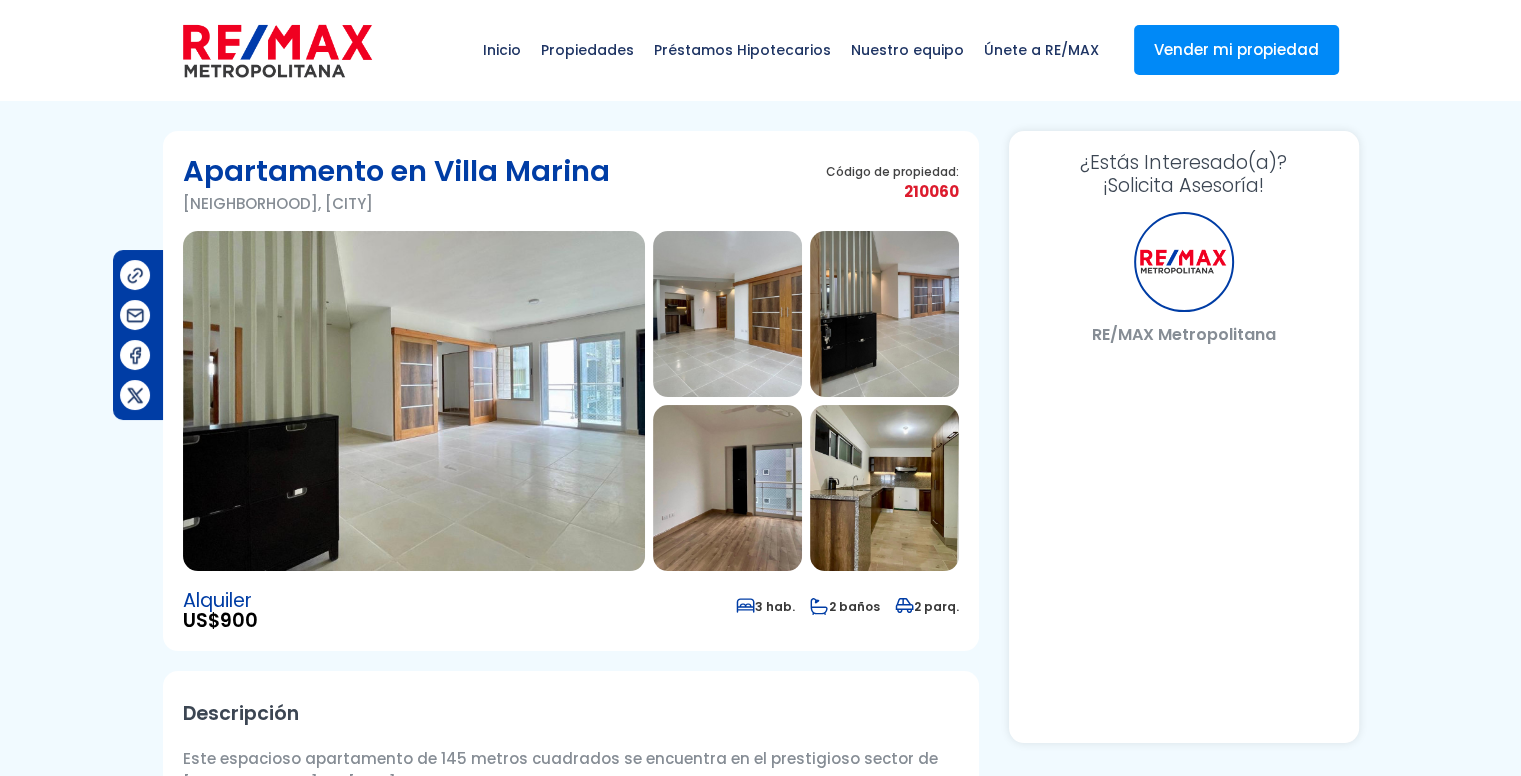 select on "DO" 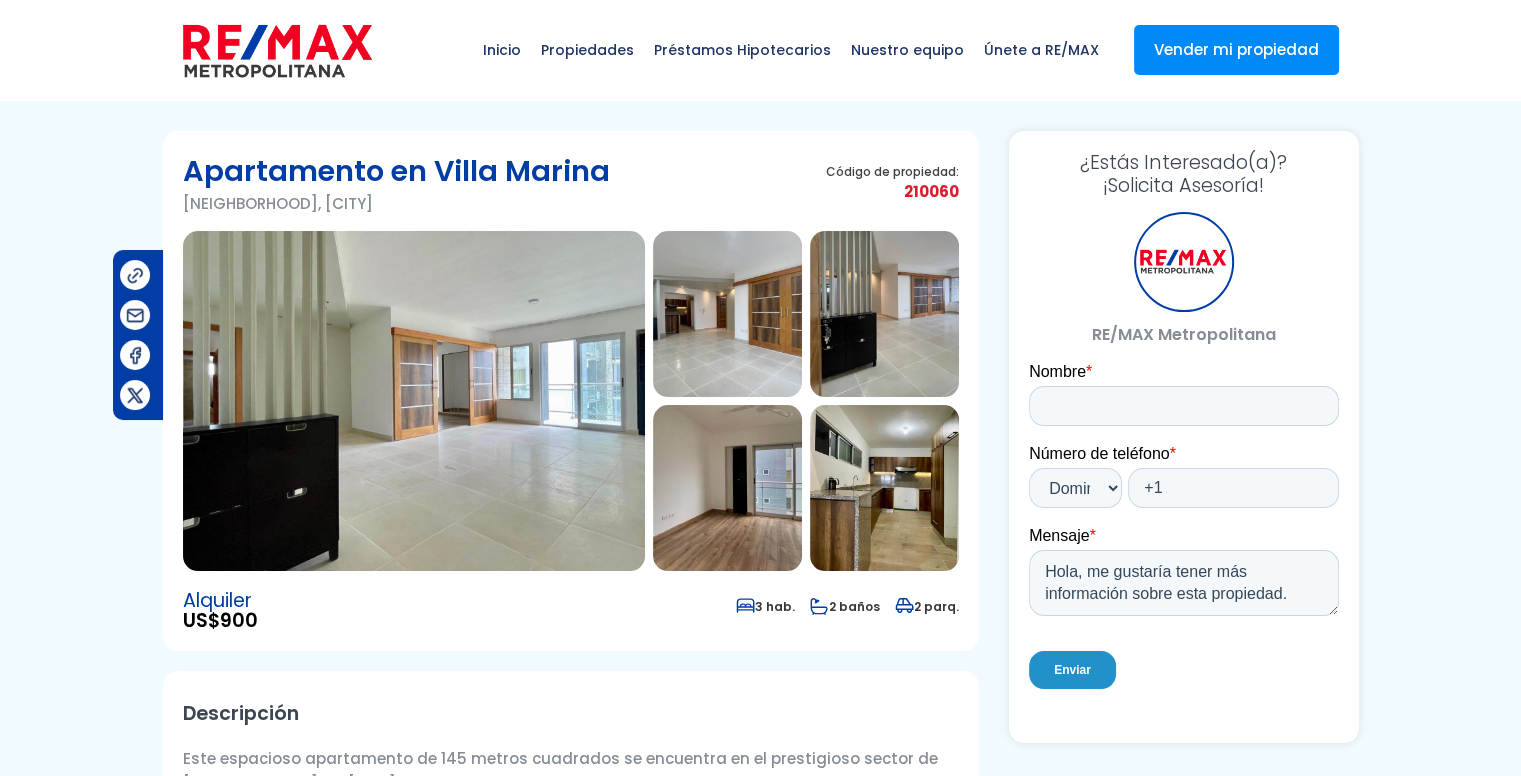 scroll, scrollTop: 0, scrollLeft: 0, axis: both 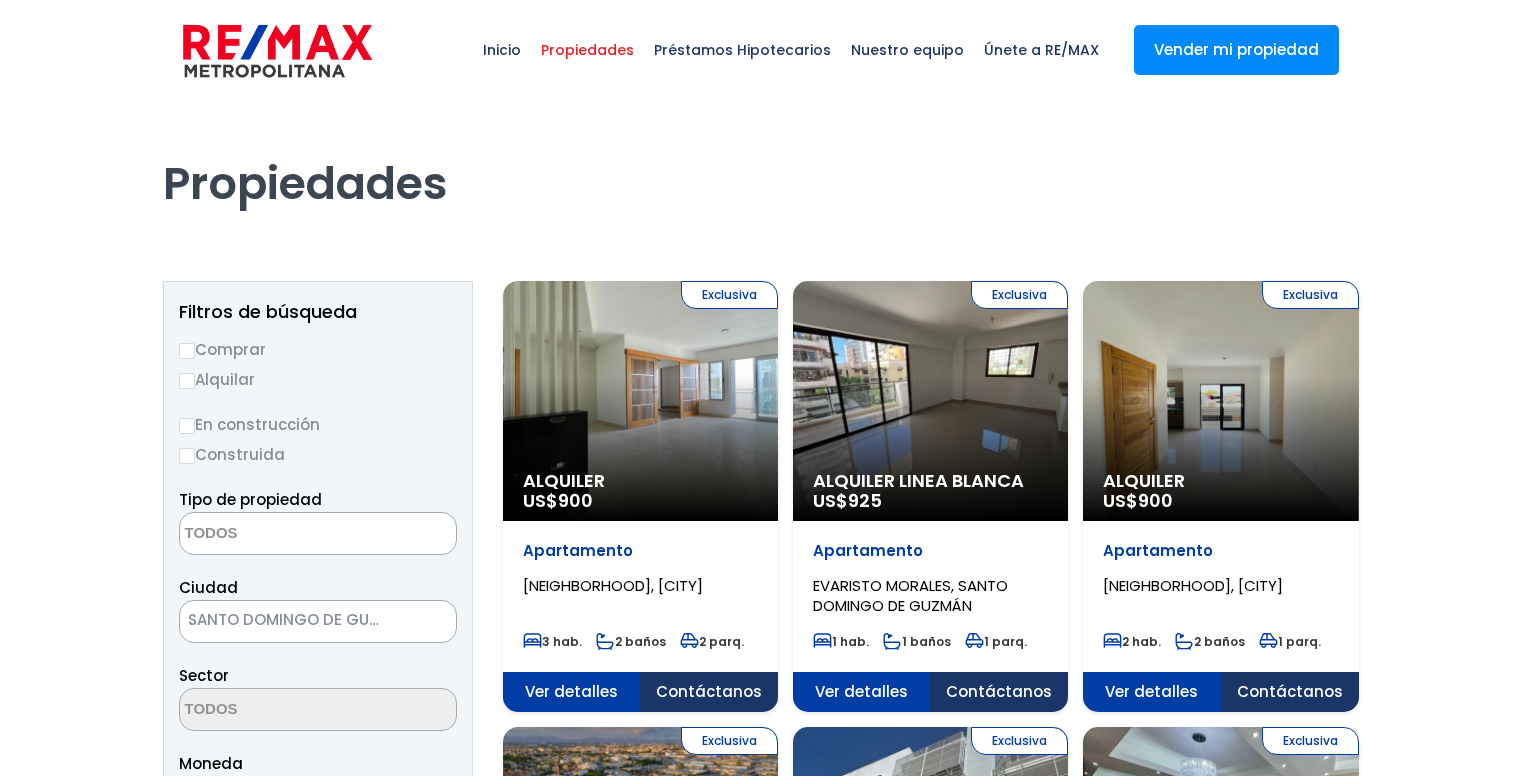 select 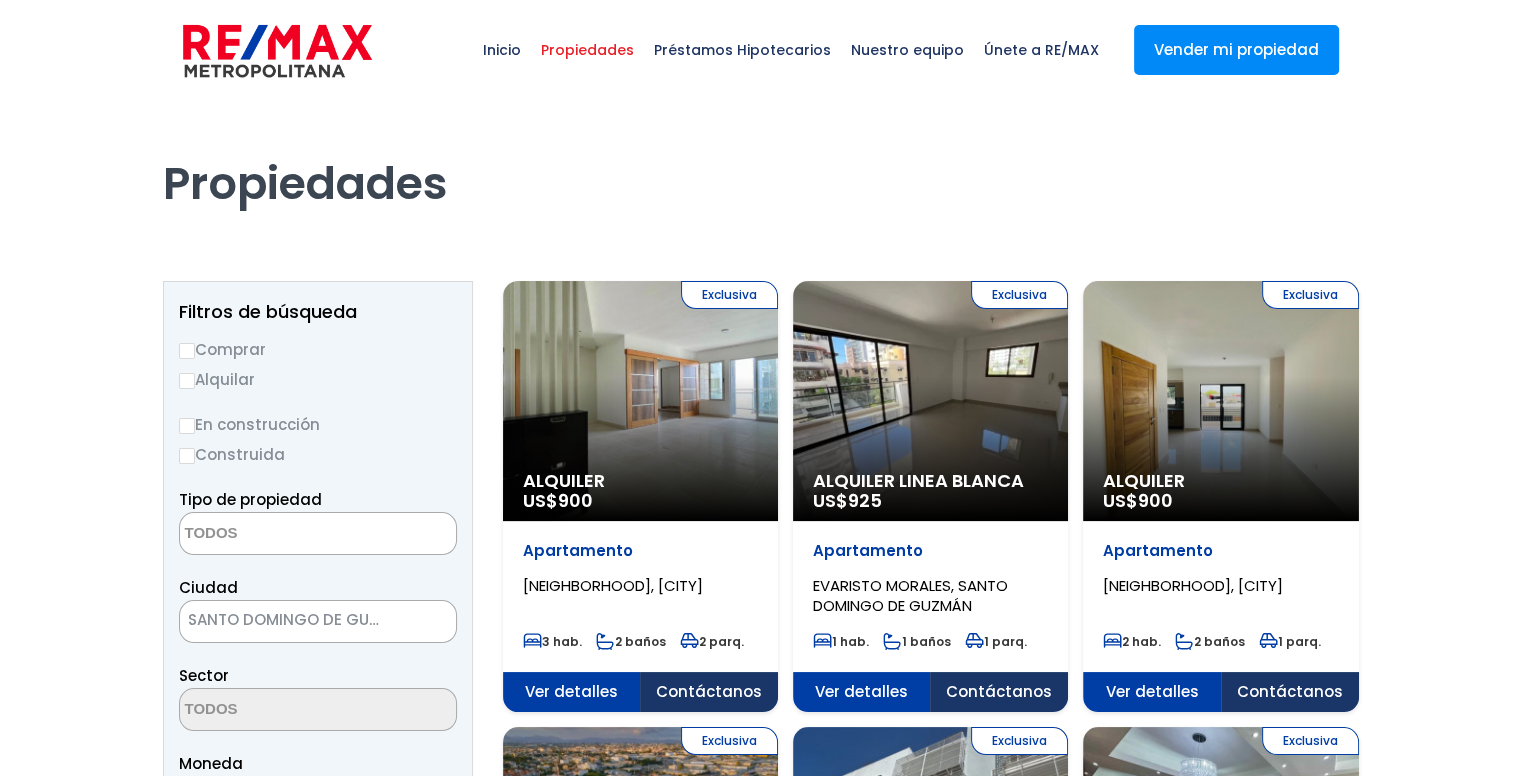 scroll, scrollTop: 0, scrollLeft: 0, axis: both 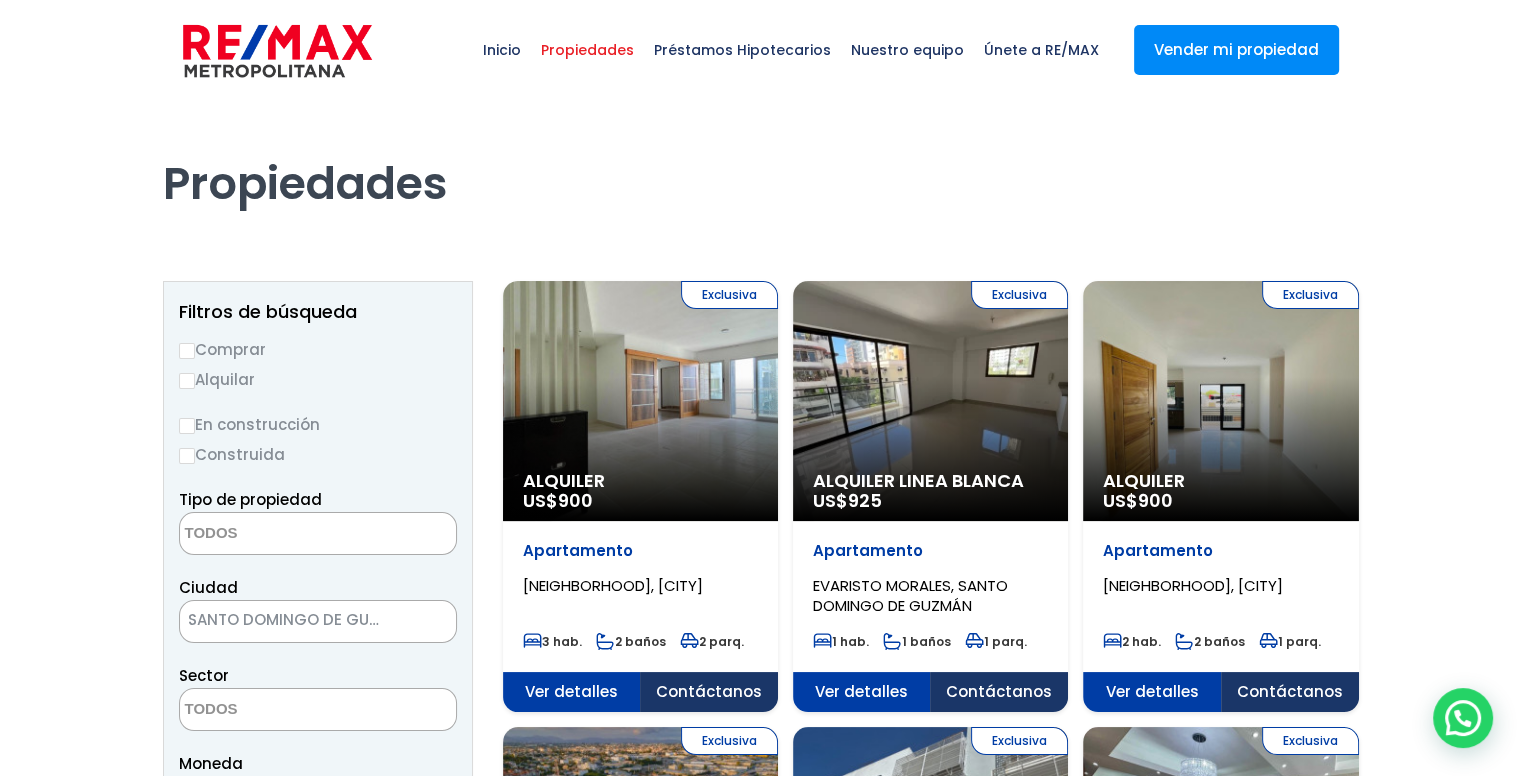 click on "Alquilar" at bounding box center [187, 381] 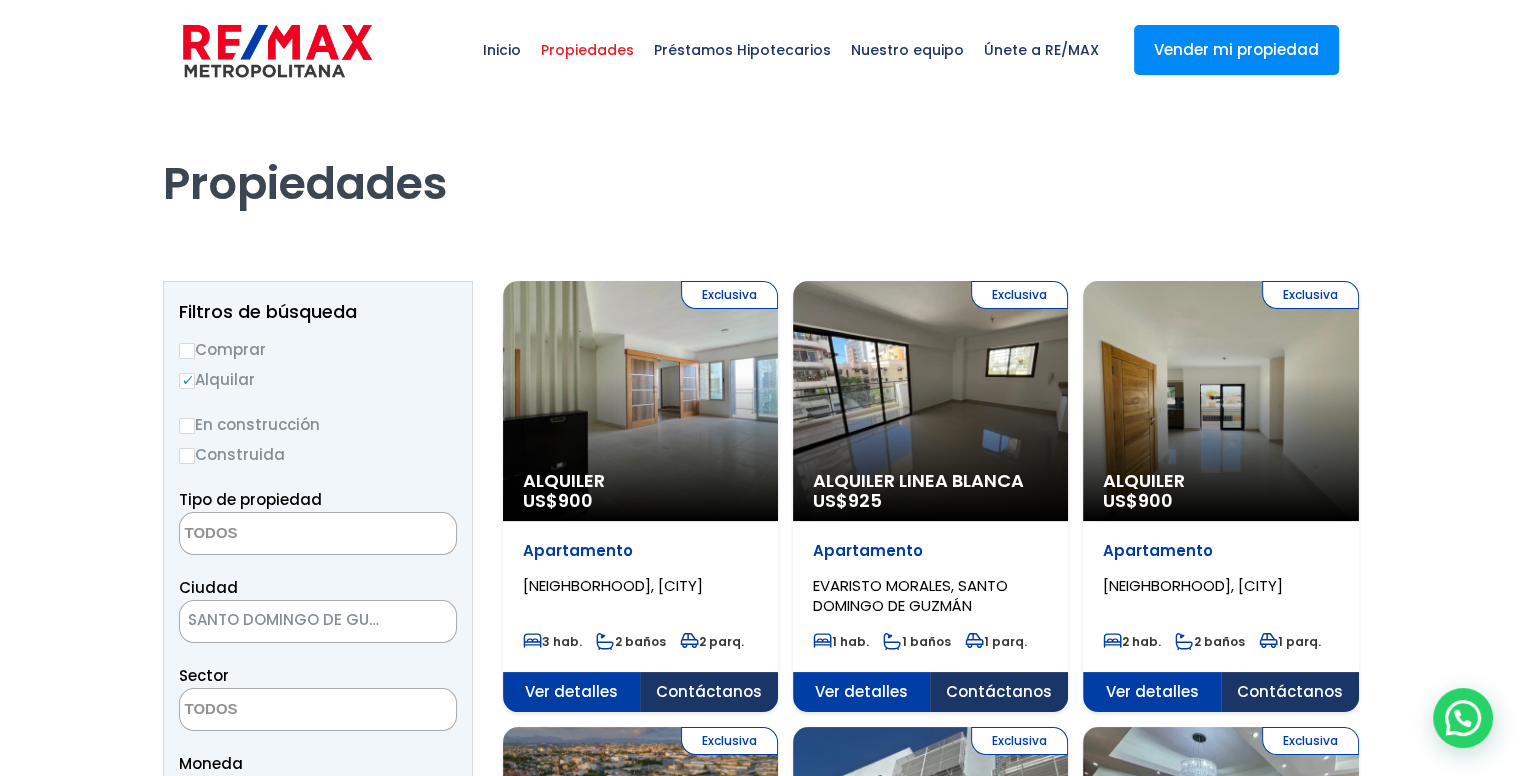 click at bounding box center [277, 534] 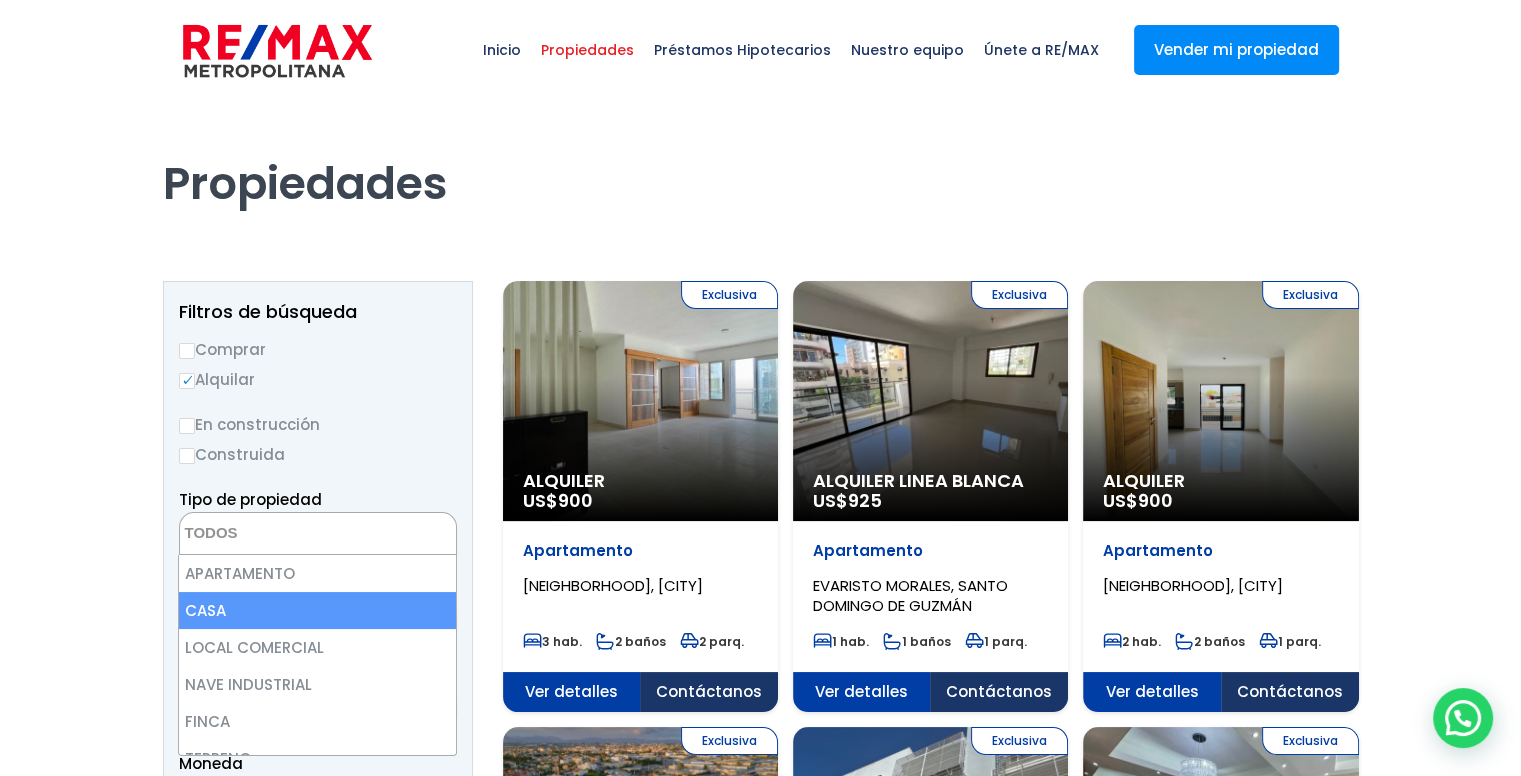 select on "house" 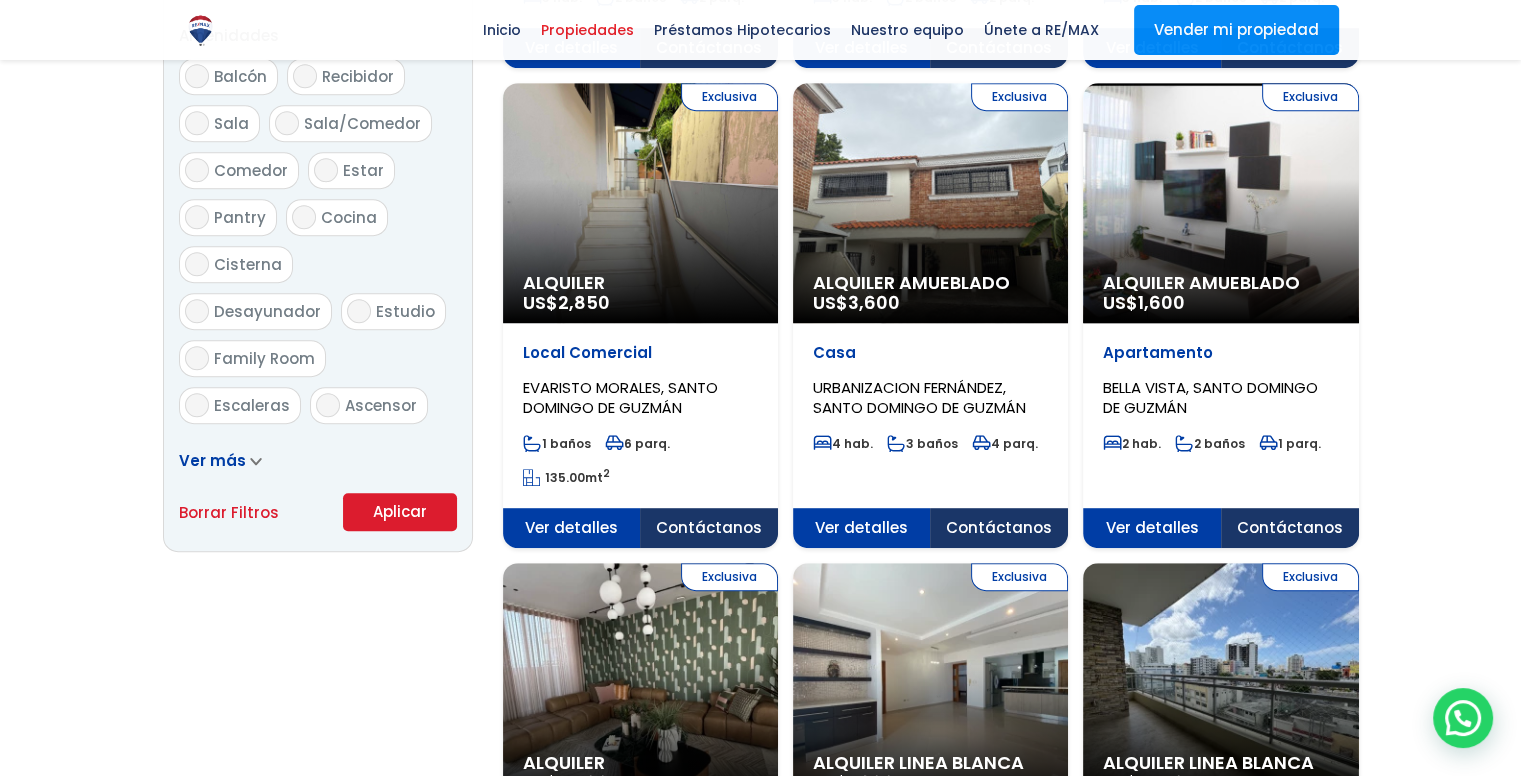 scroll, scrollTop: 1100, scrollLeft: 0, axis: vertical 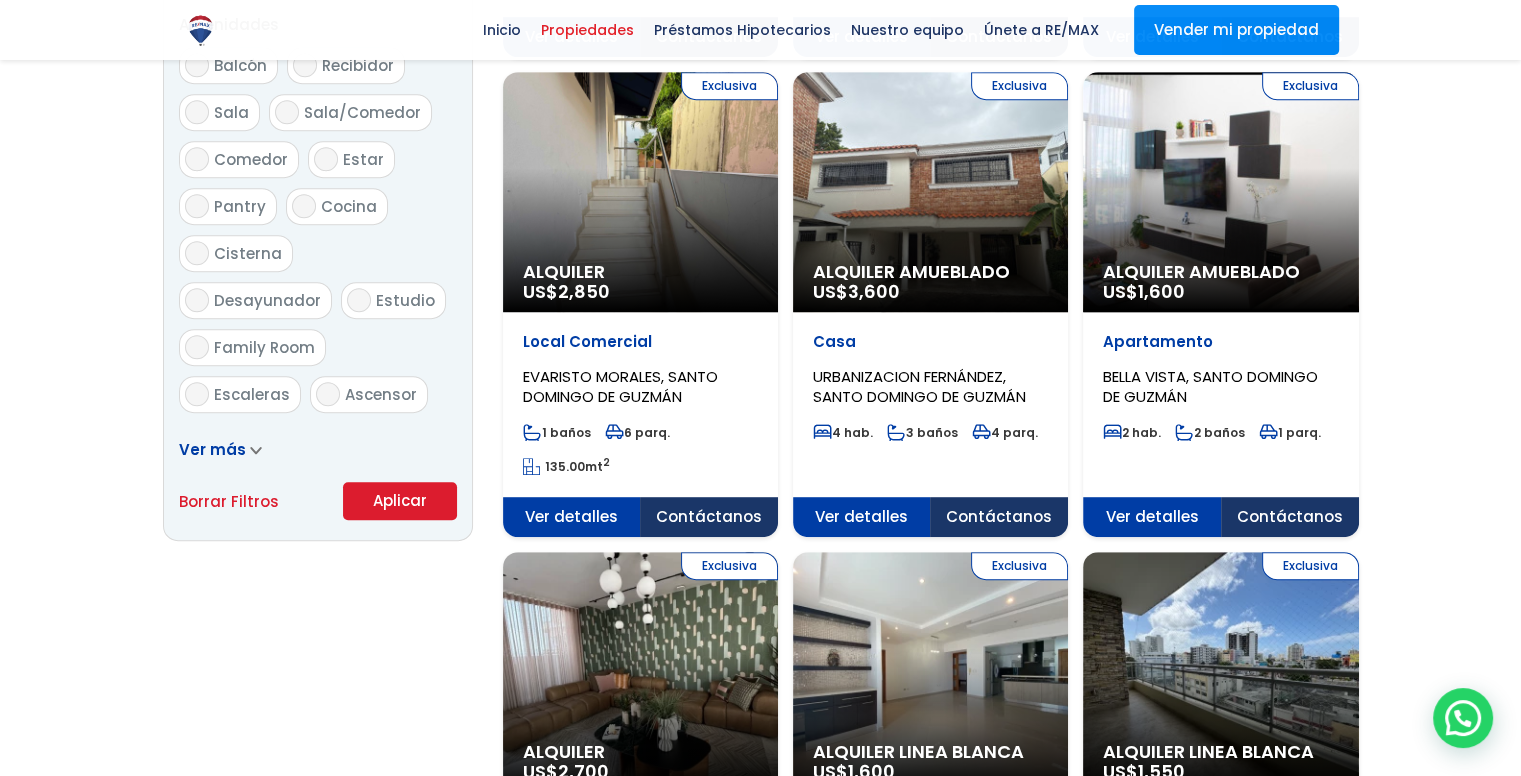 click on "Aplicar" at bounding box center (400, 501) 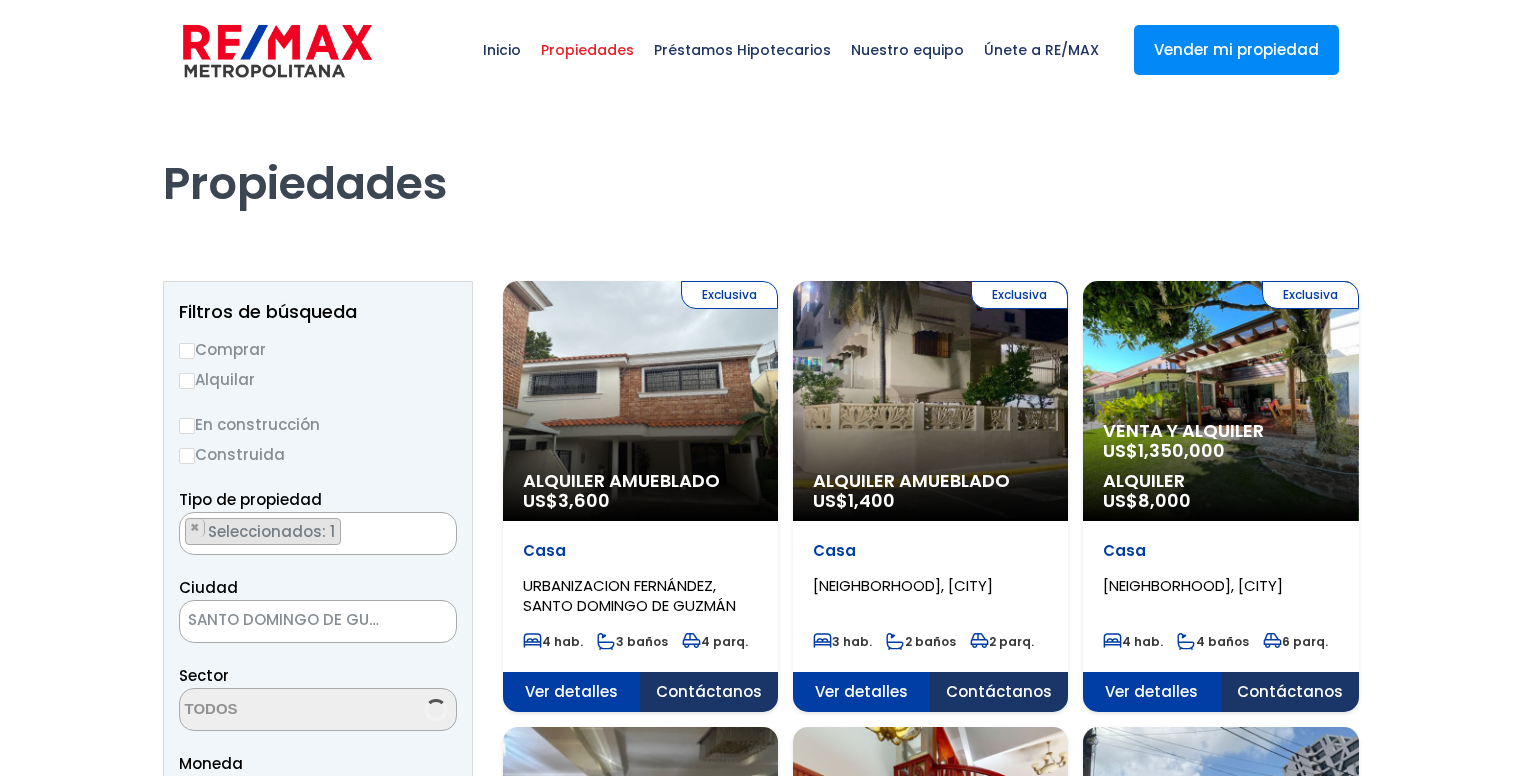 scroll, scrollTop: 0, scrollLeft: 0, axis: both 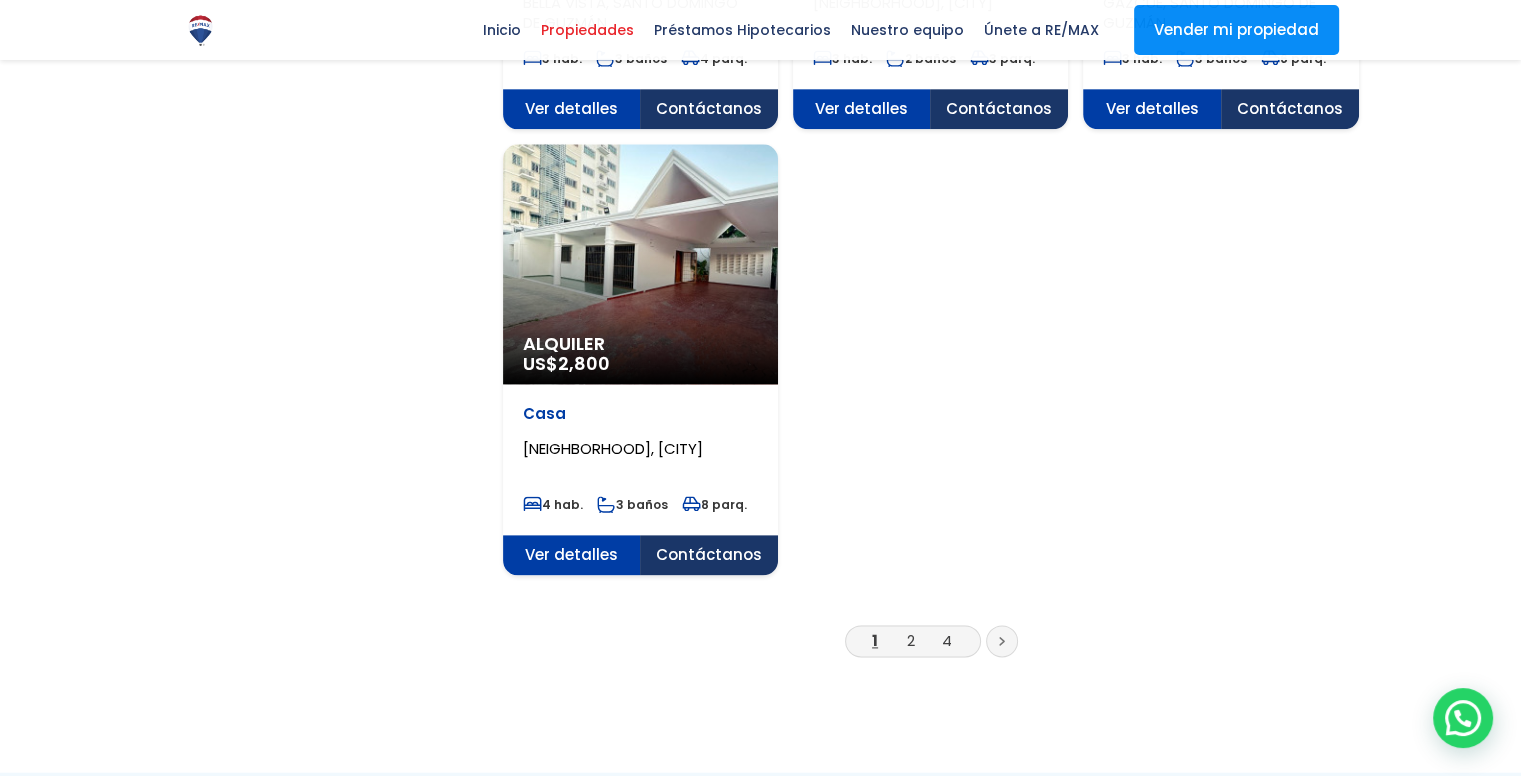 click on "2" at bounding box center [911, 640] 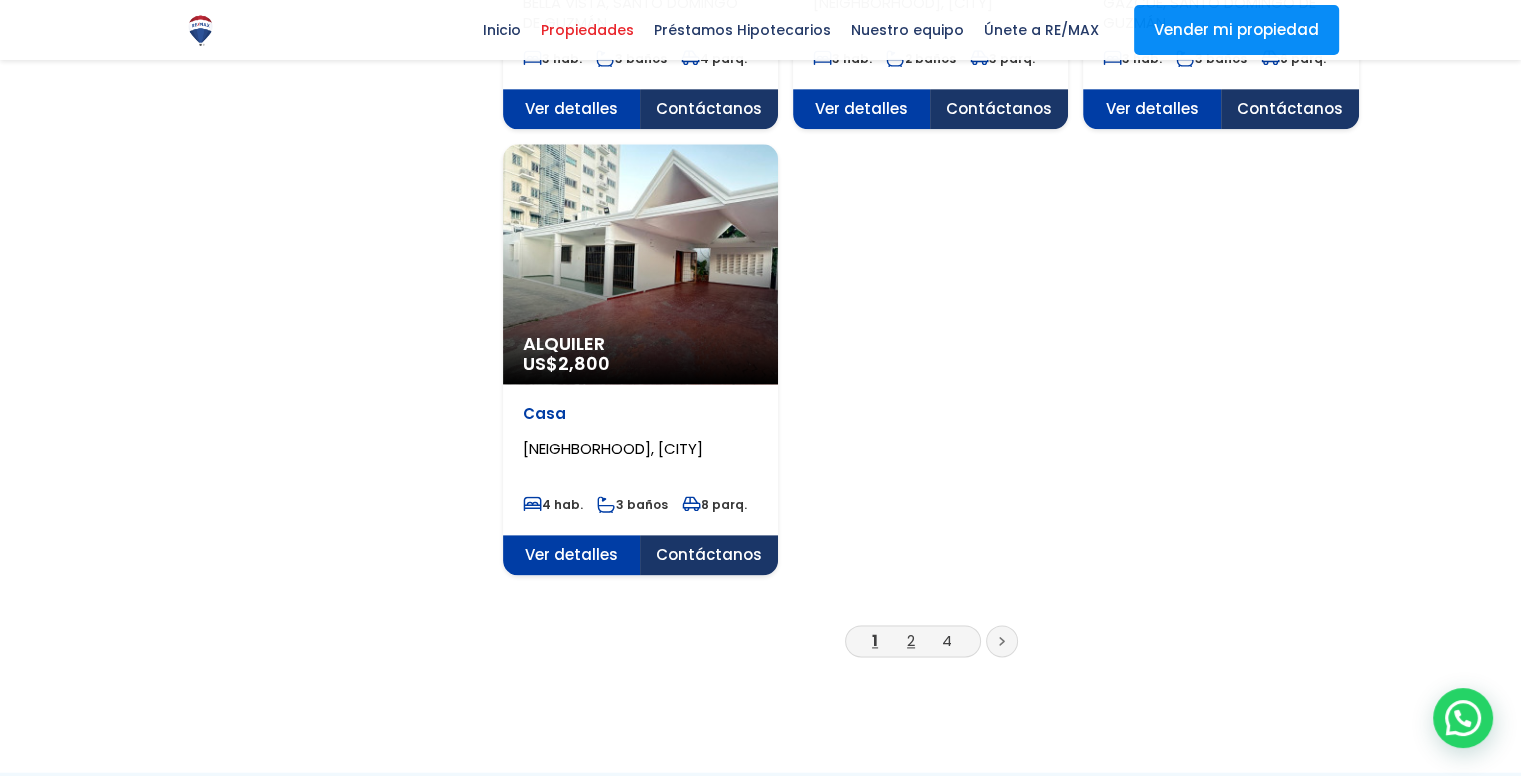 click on "2" at bounding box center (911, 640) 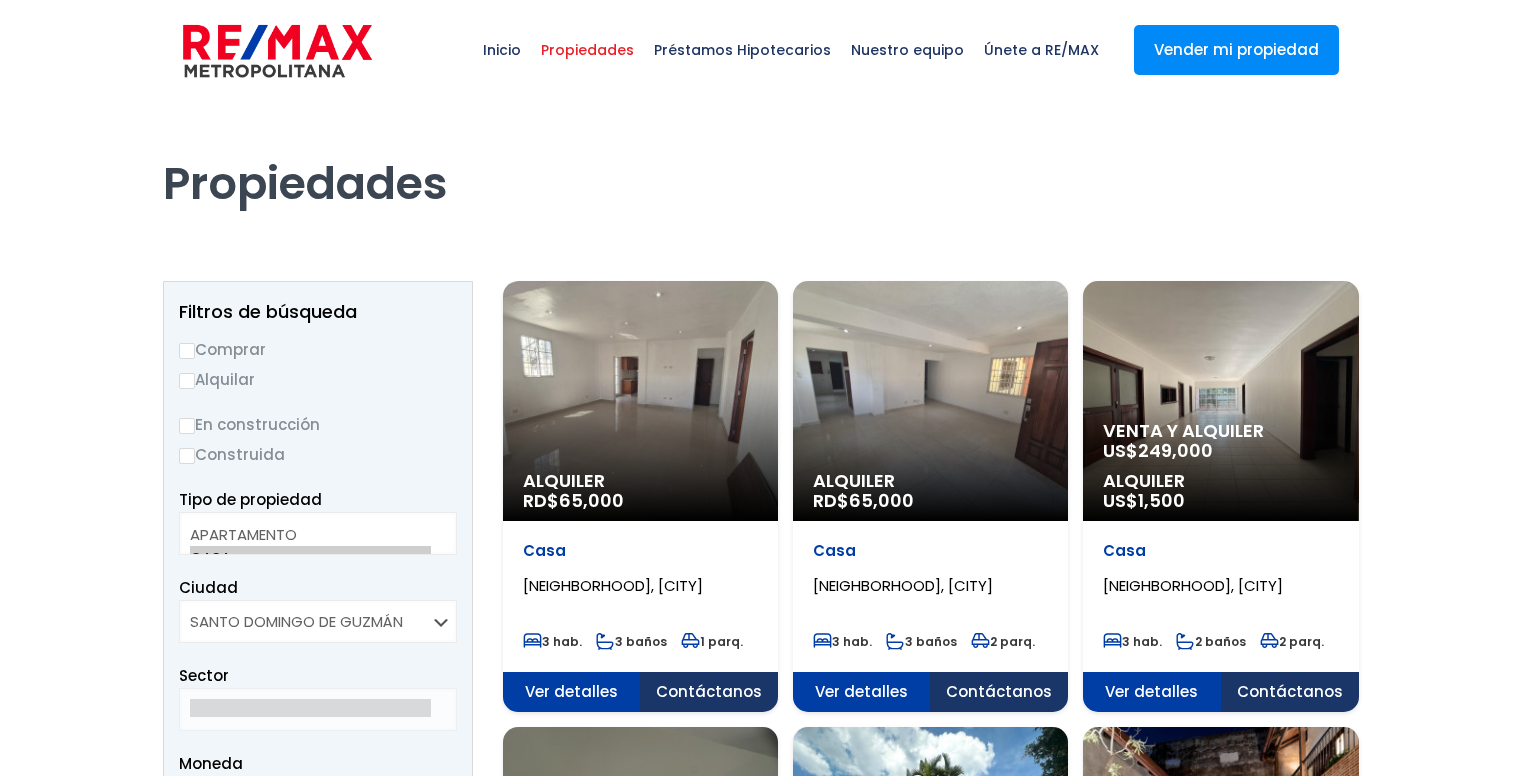 scroll, scrollTop: 0, scrollLeft: 0, axis: both 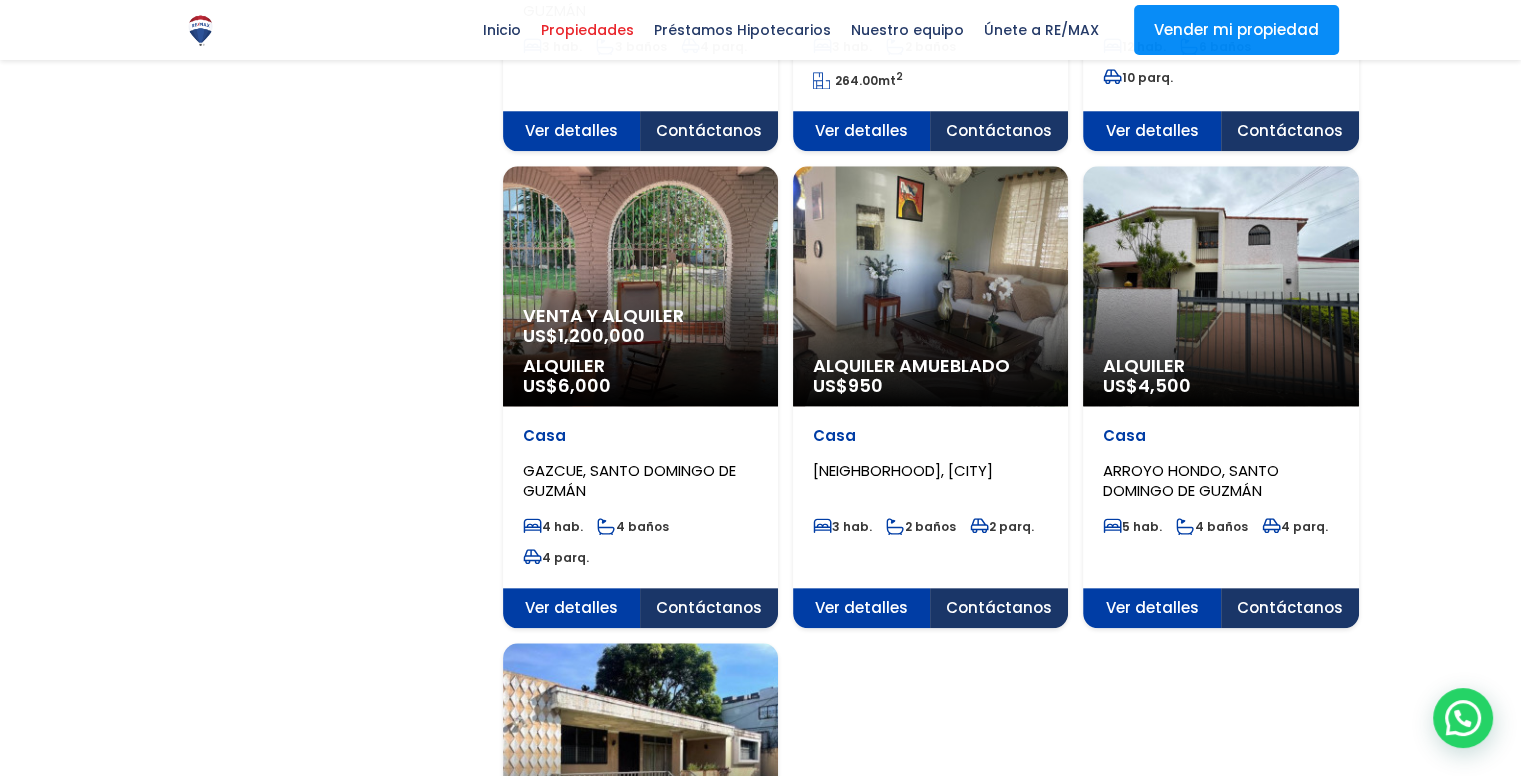 click on "Alquiler Amueblado
US$  950" at bounding box center [640, -1600] 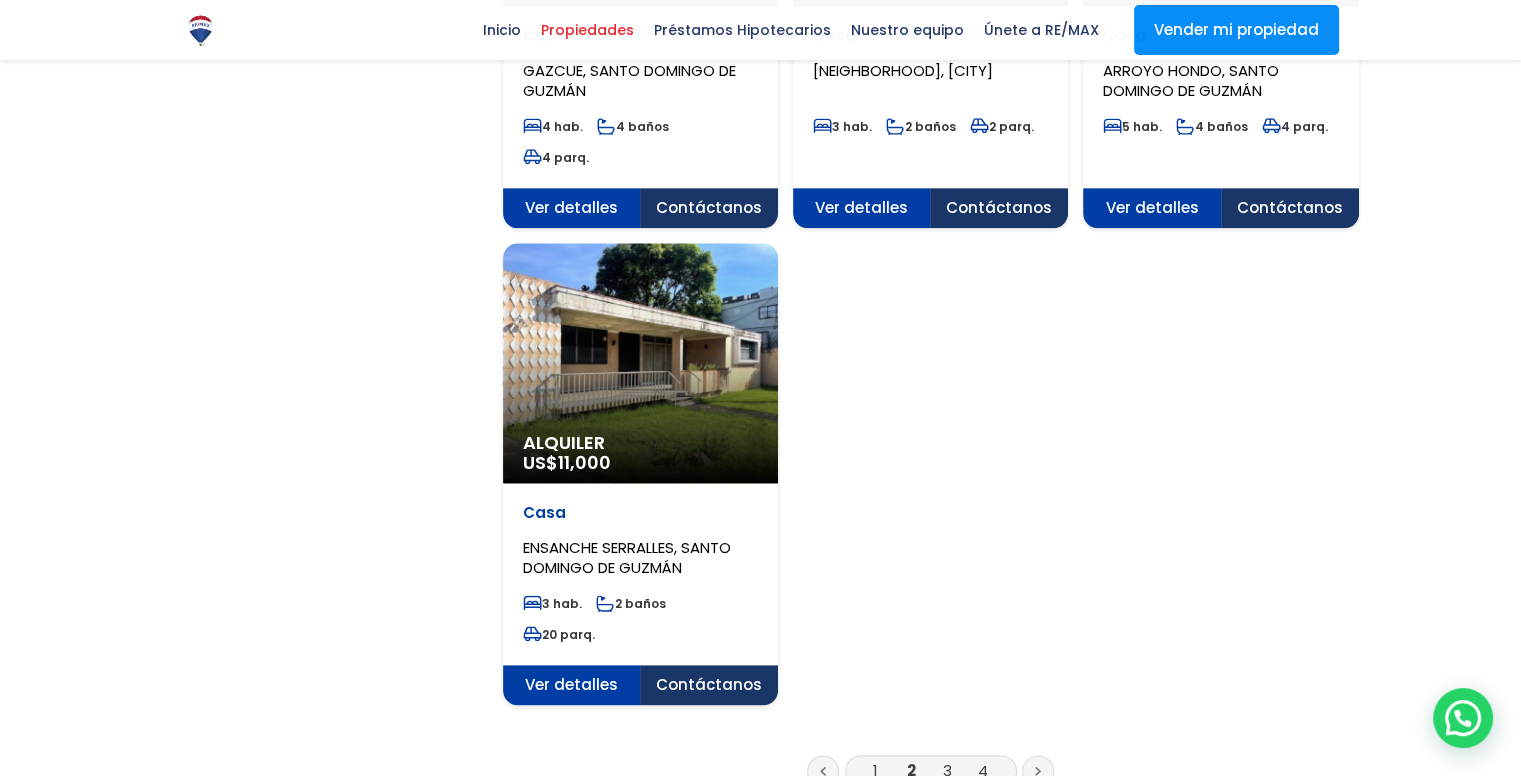 scroll, scrollTop: 2600, scrollLeft: 0, axis: vertical 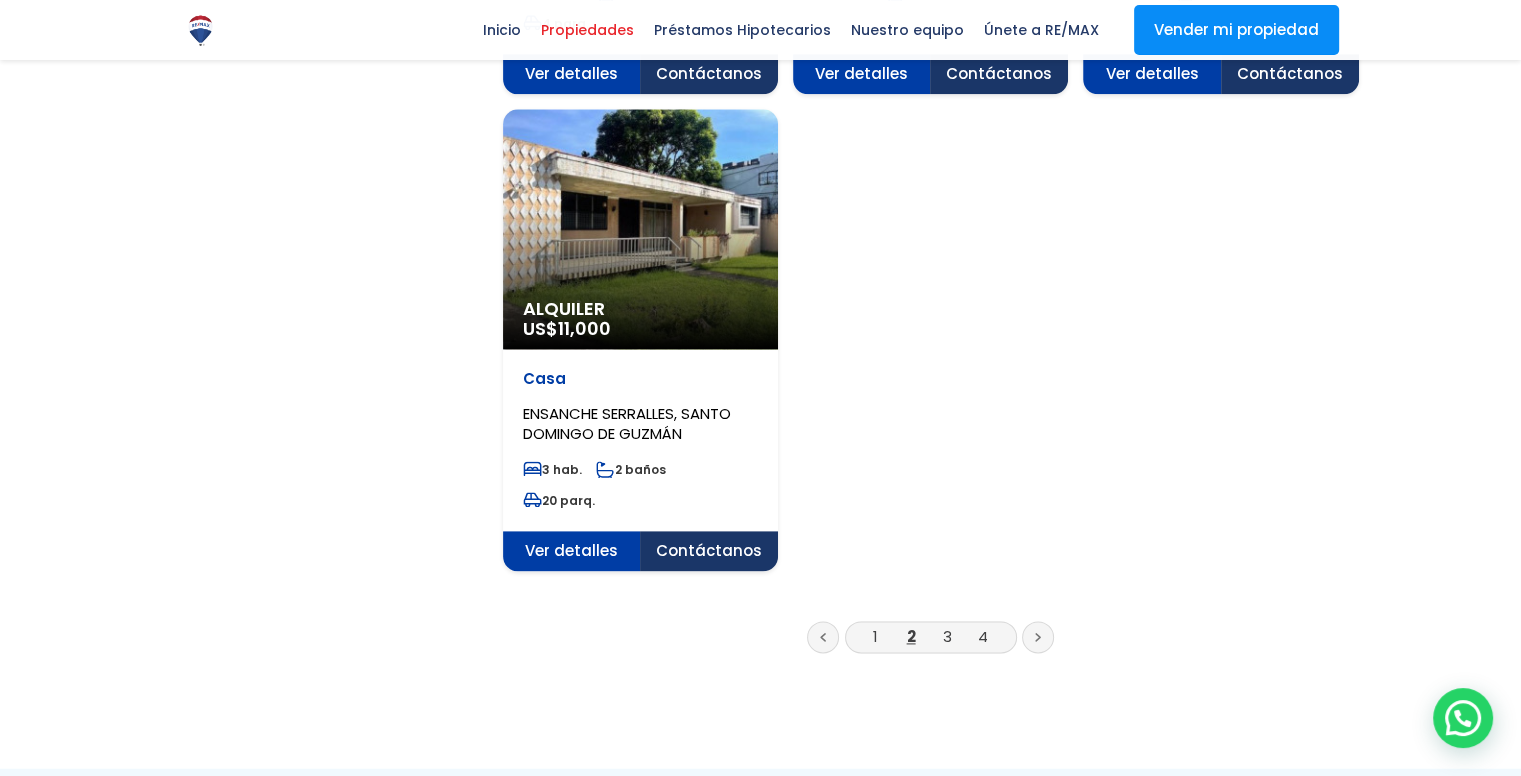 click on "Alquiler
RD$  65,000
Casa
SAN GERONIMO, SANTO DOMINGO DE GUZMÁN
3 hab.
3 baños
1 parq." at bounding box center [931, -771] 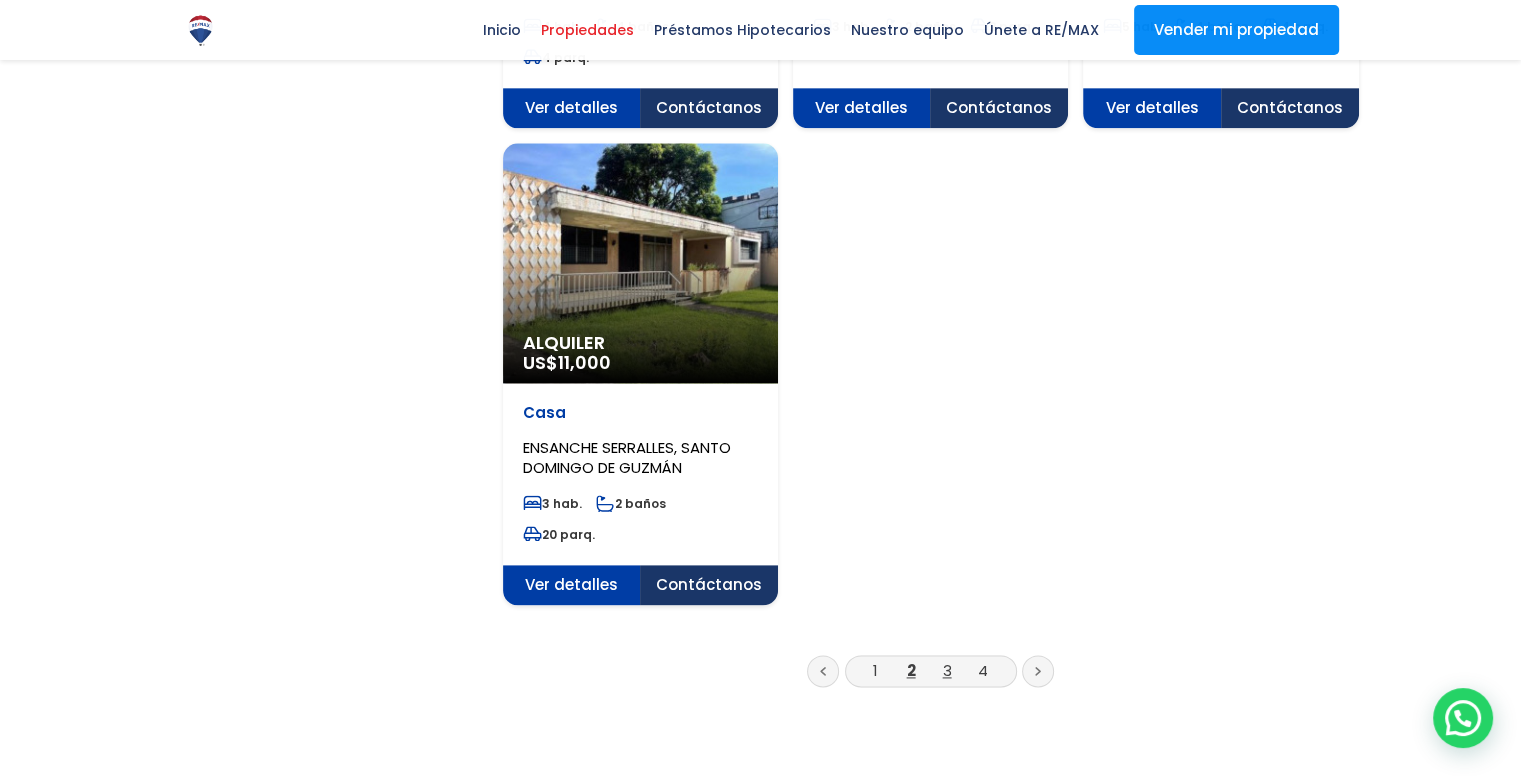 click on "3" at bounding box center (947, 670) 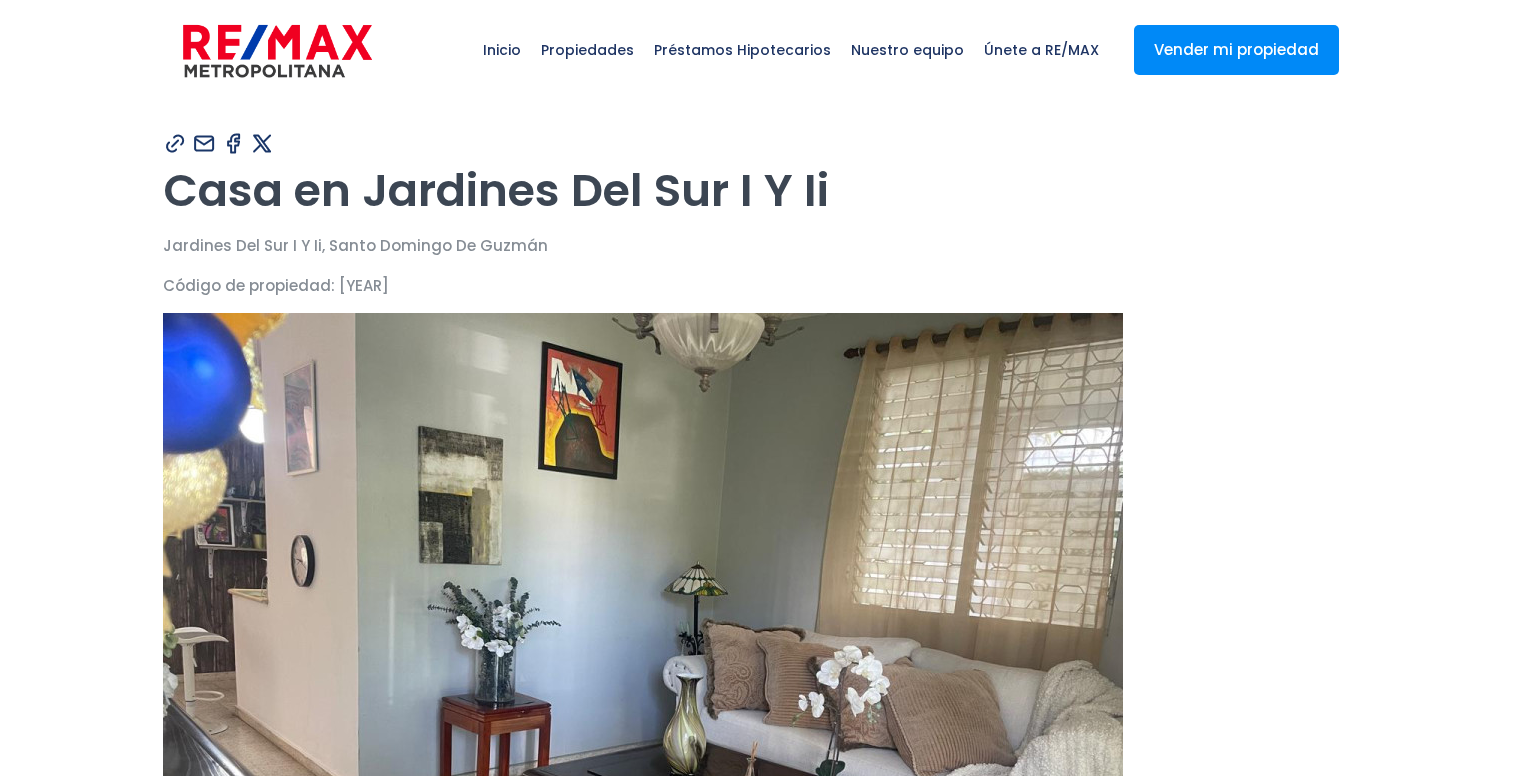 scroll, scrollTop: 0, scrollLeft: 0, axis: both 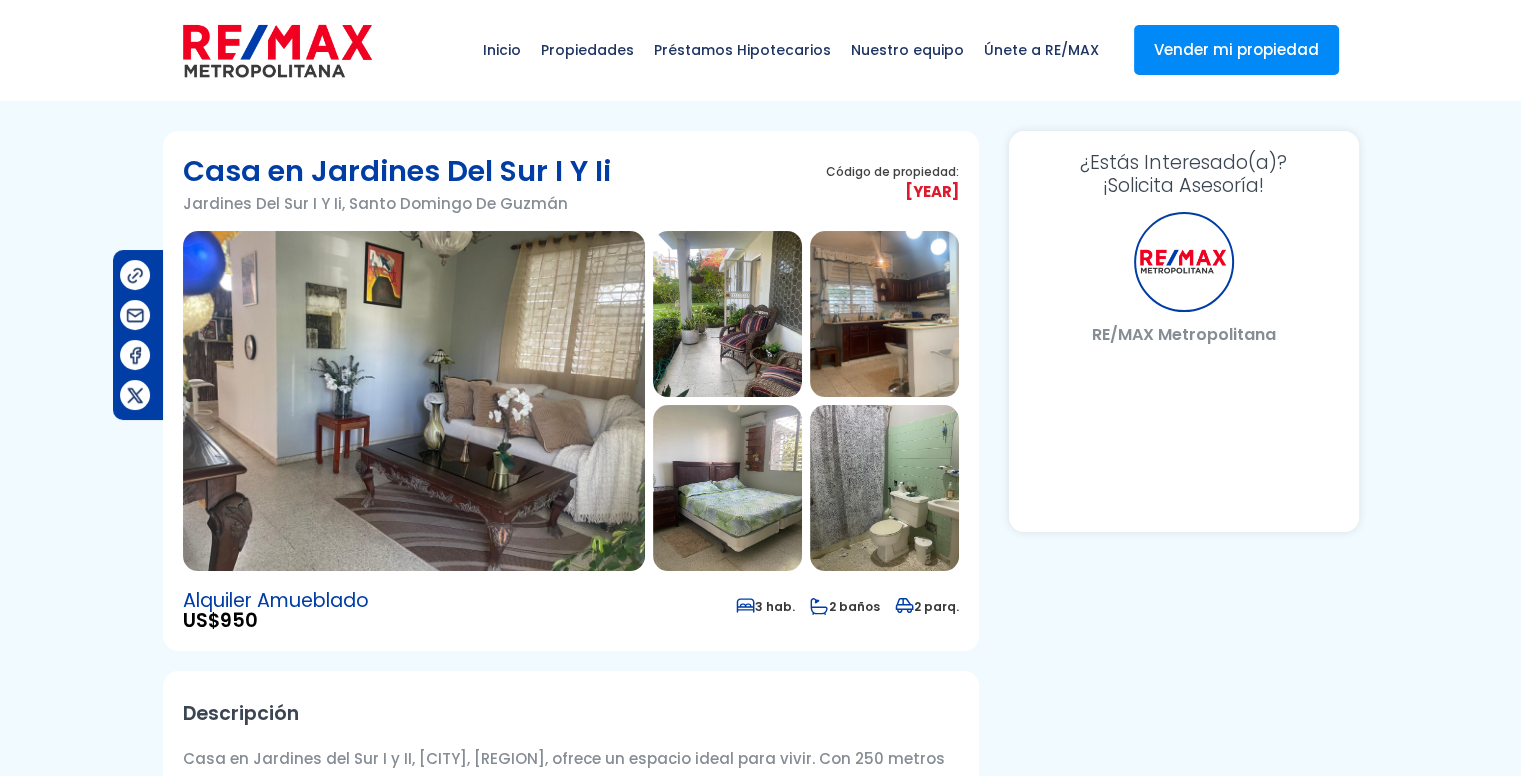 select on "DO" 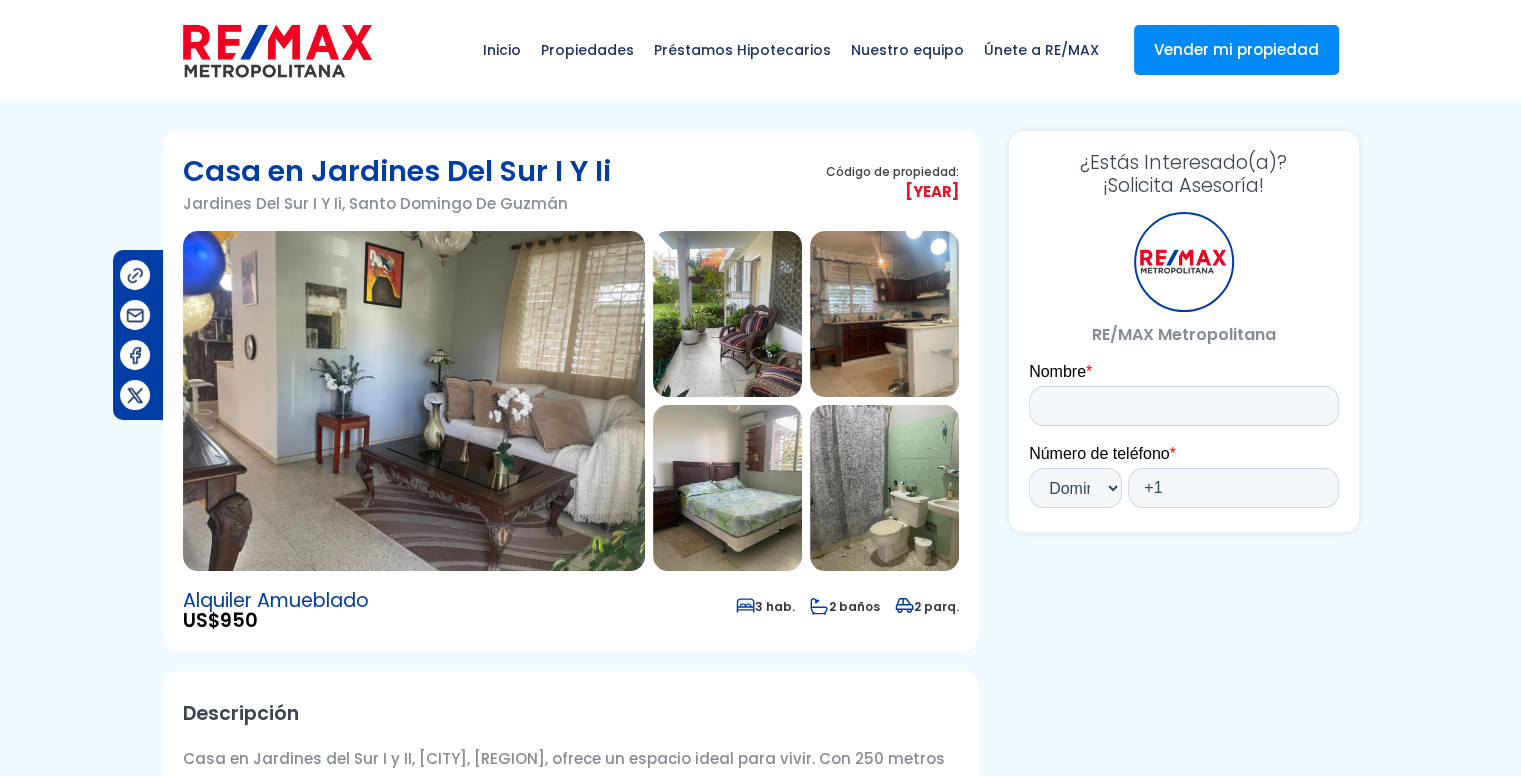 scroll, scrollTop: 0, scrollLeft: 0, axis: both 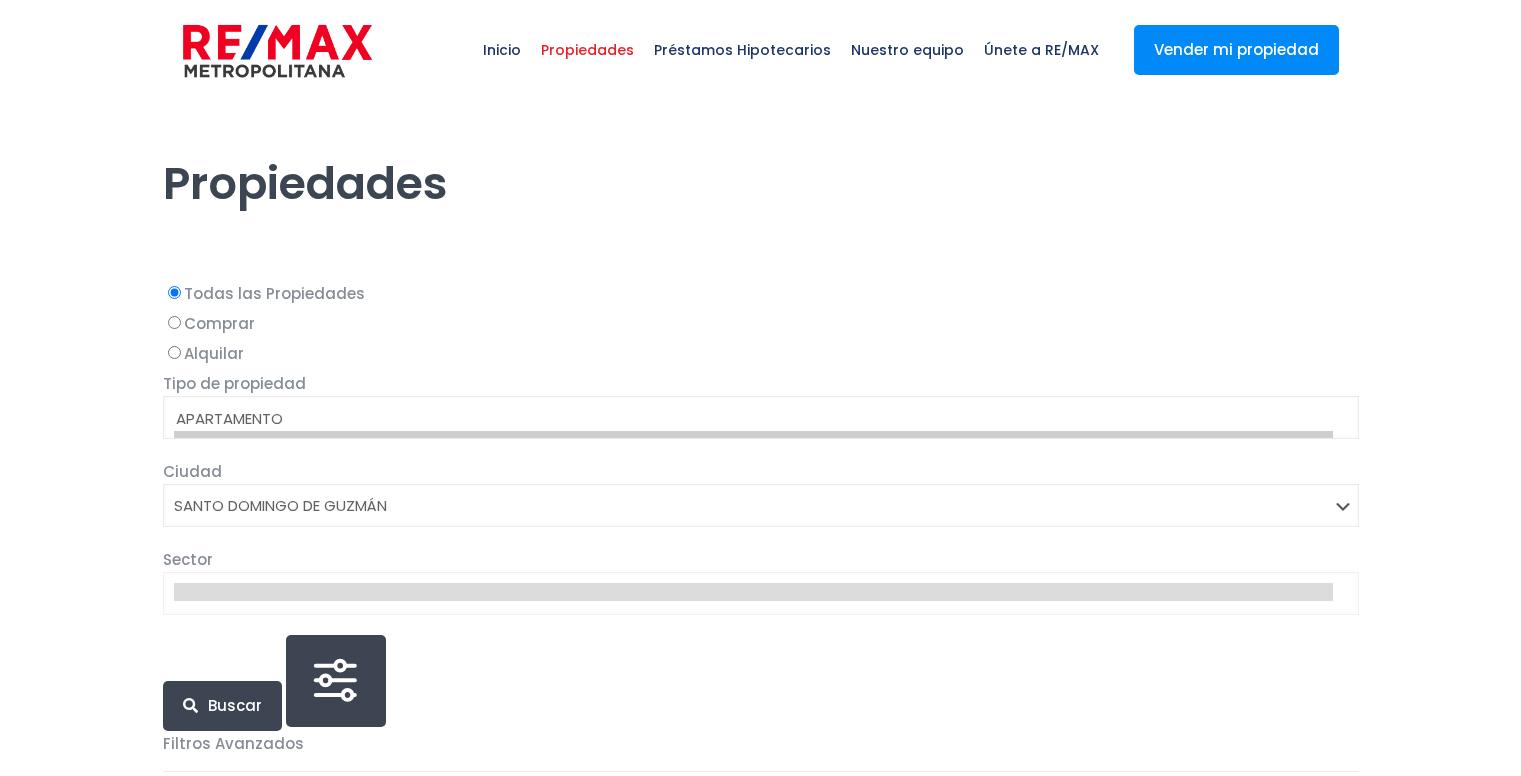 select on "1" 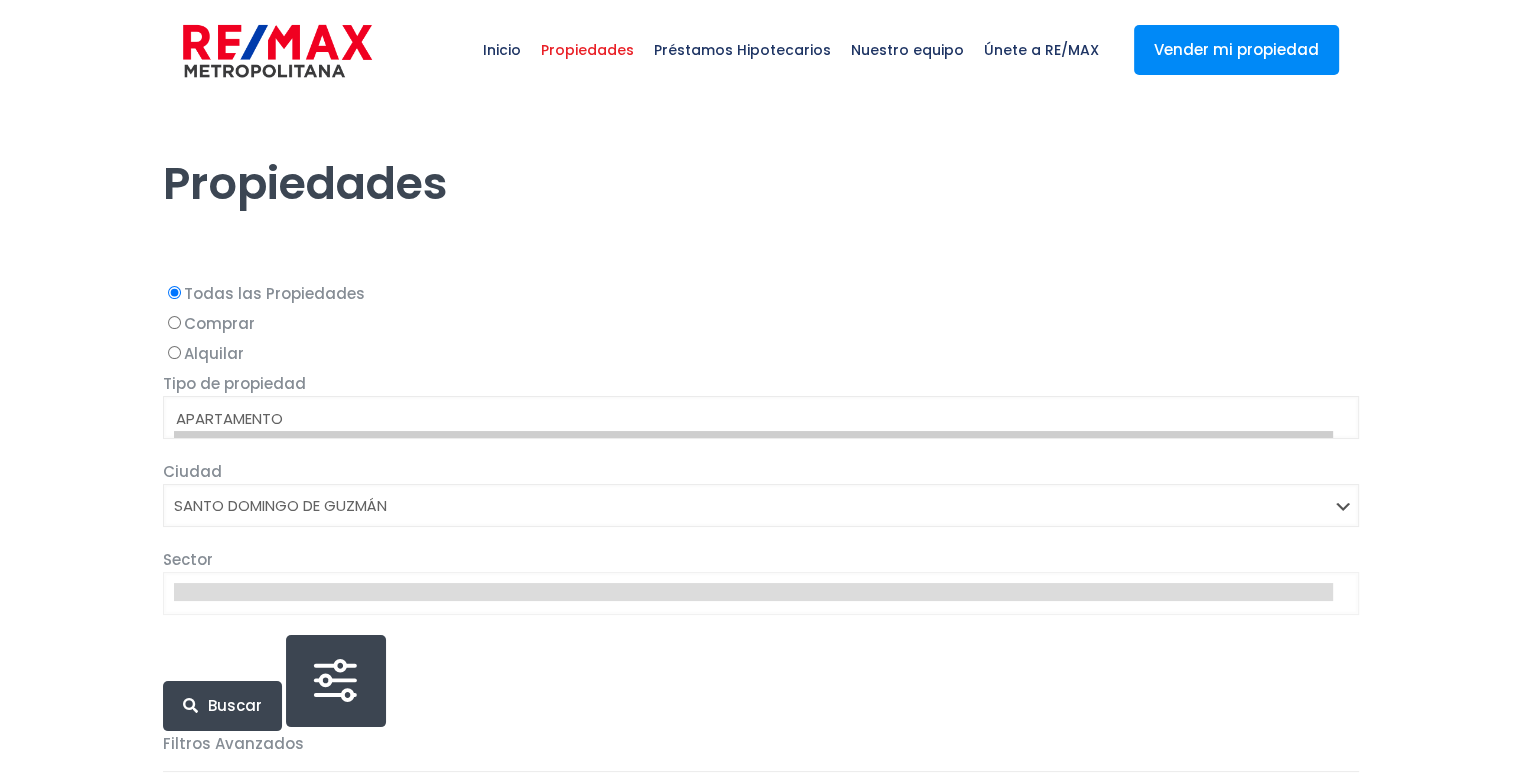 scroll, scrollTop: 0, scrollLeft: 0, axis: both 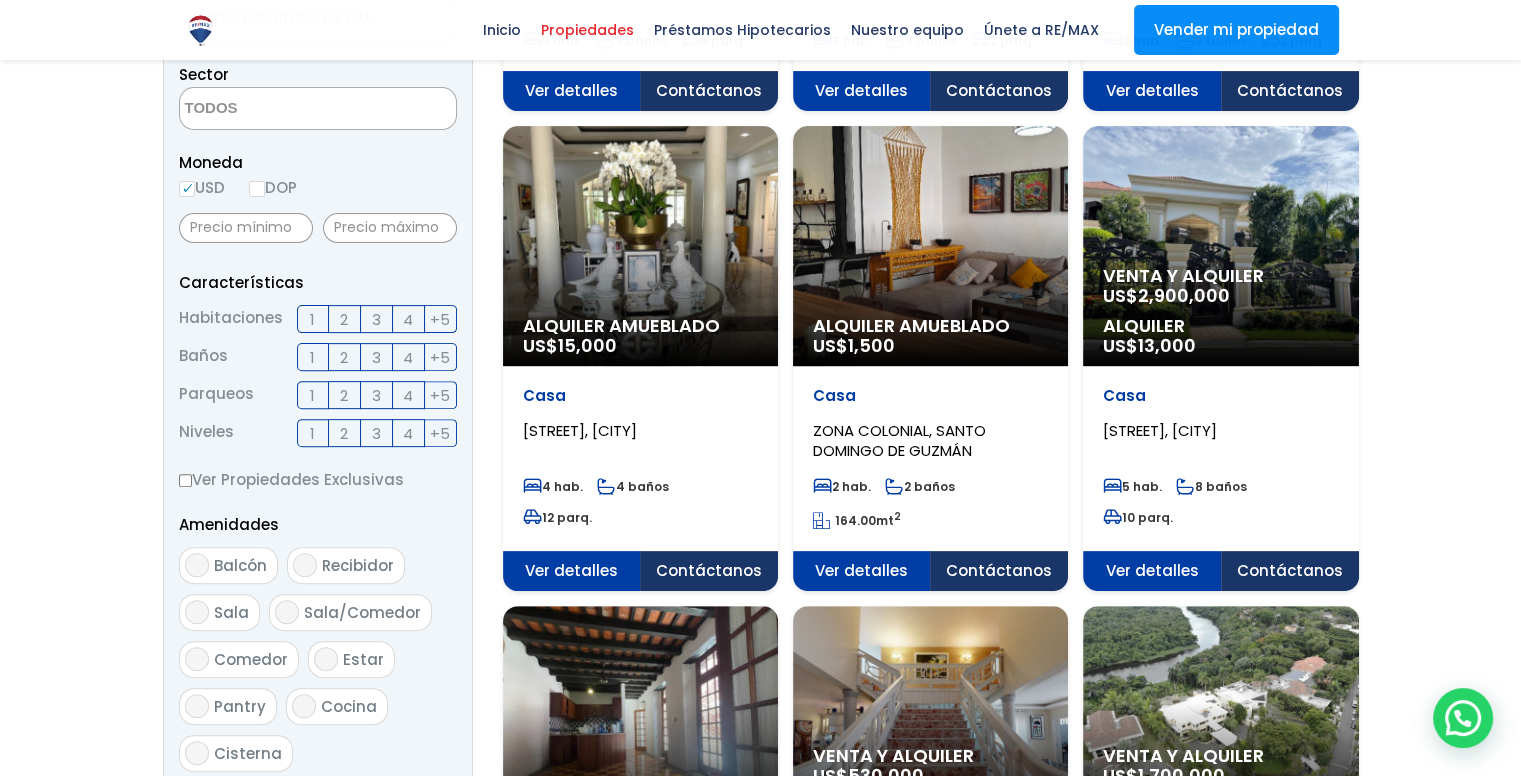 click on "1" at bounding box center (312, 319) 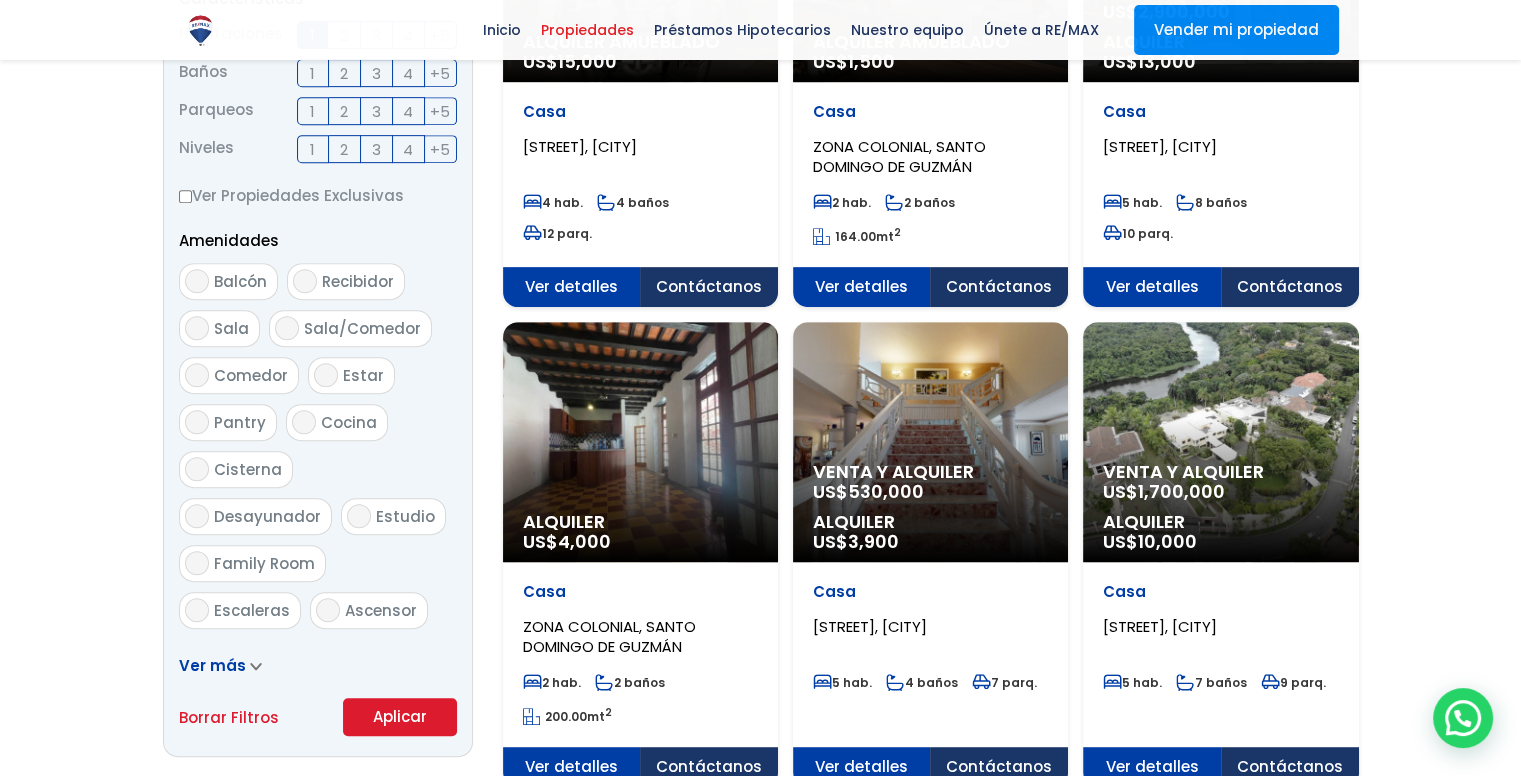 scroll, scrollTop: 1100, scrollLeft: 0, axis: vertical 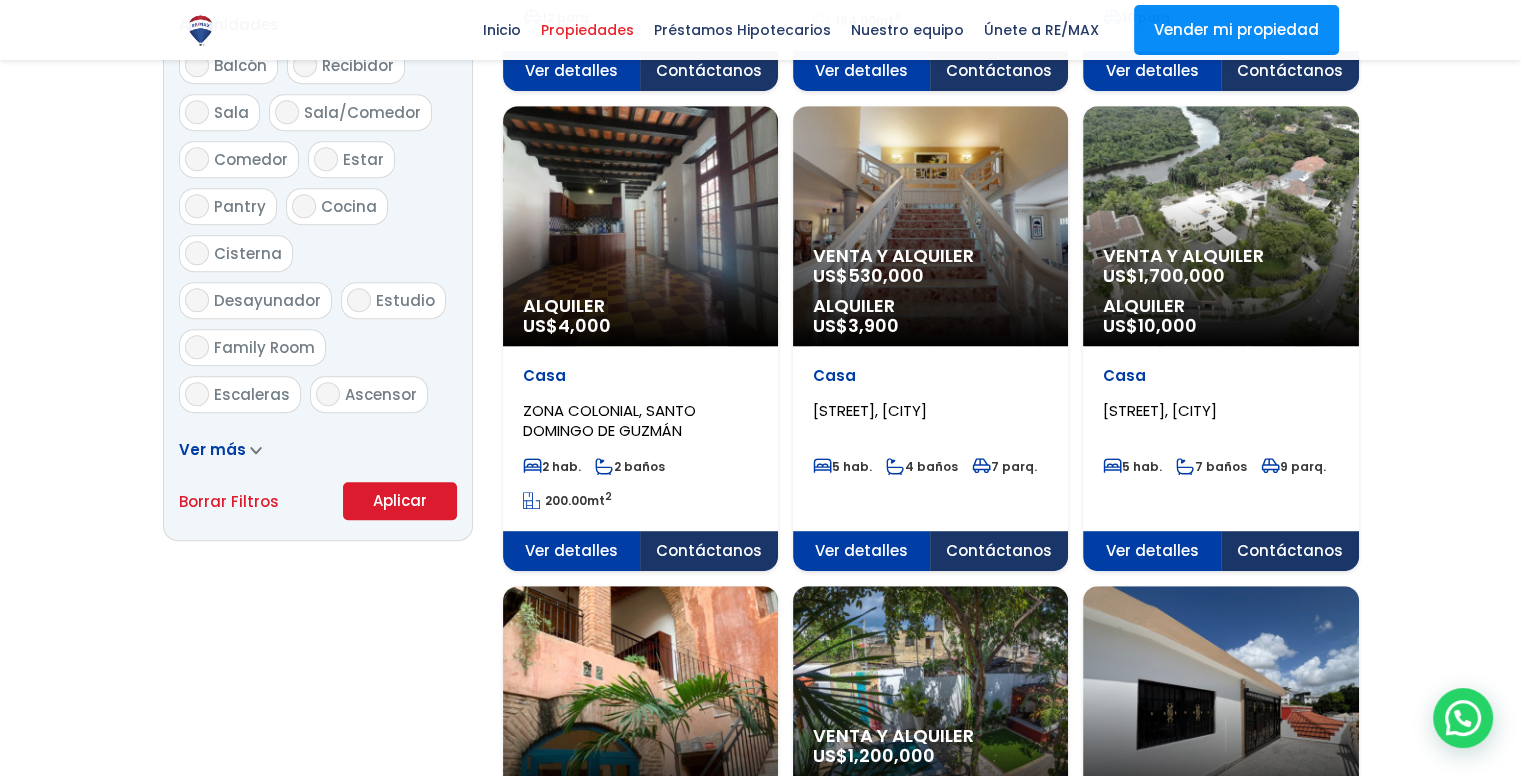 click on "Aplicar" at bounding box center (400, 501) 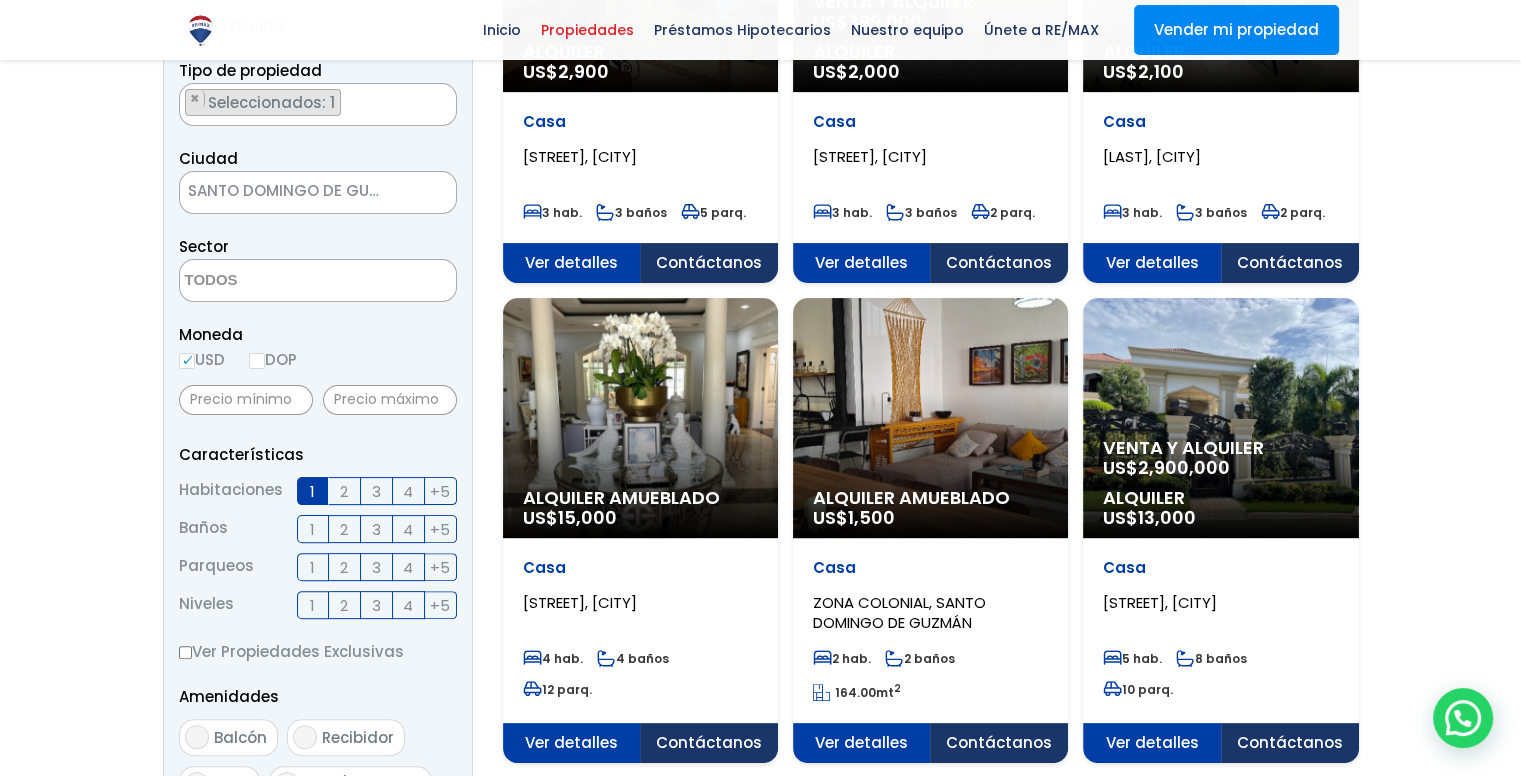 scroll, scrollTop: 400, scrollLeft: 0, axis: vertical 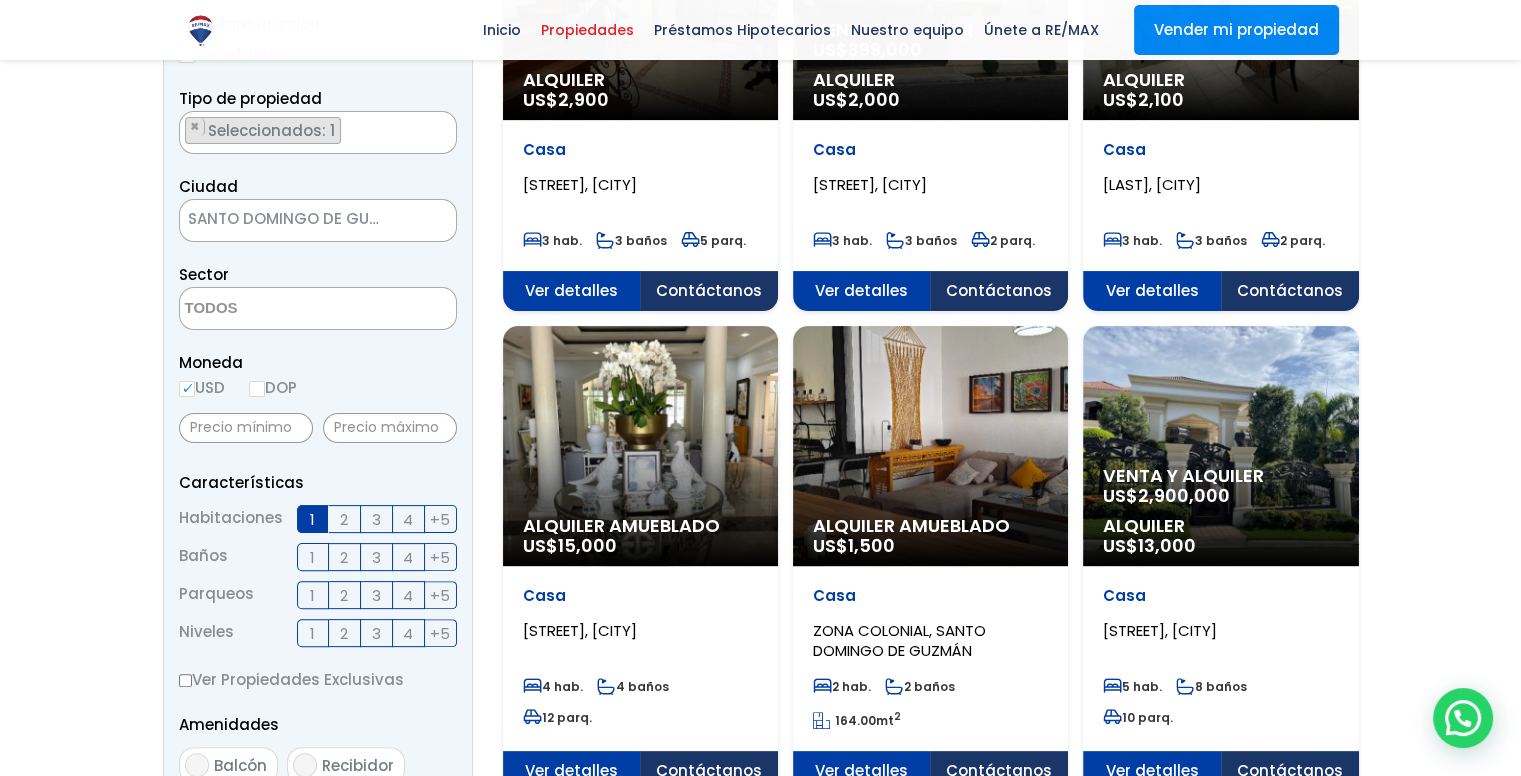 click on "SANTO DOMINGO DE GUZMÁN" at bounding box center (293, 219) 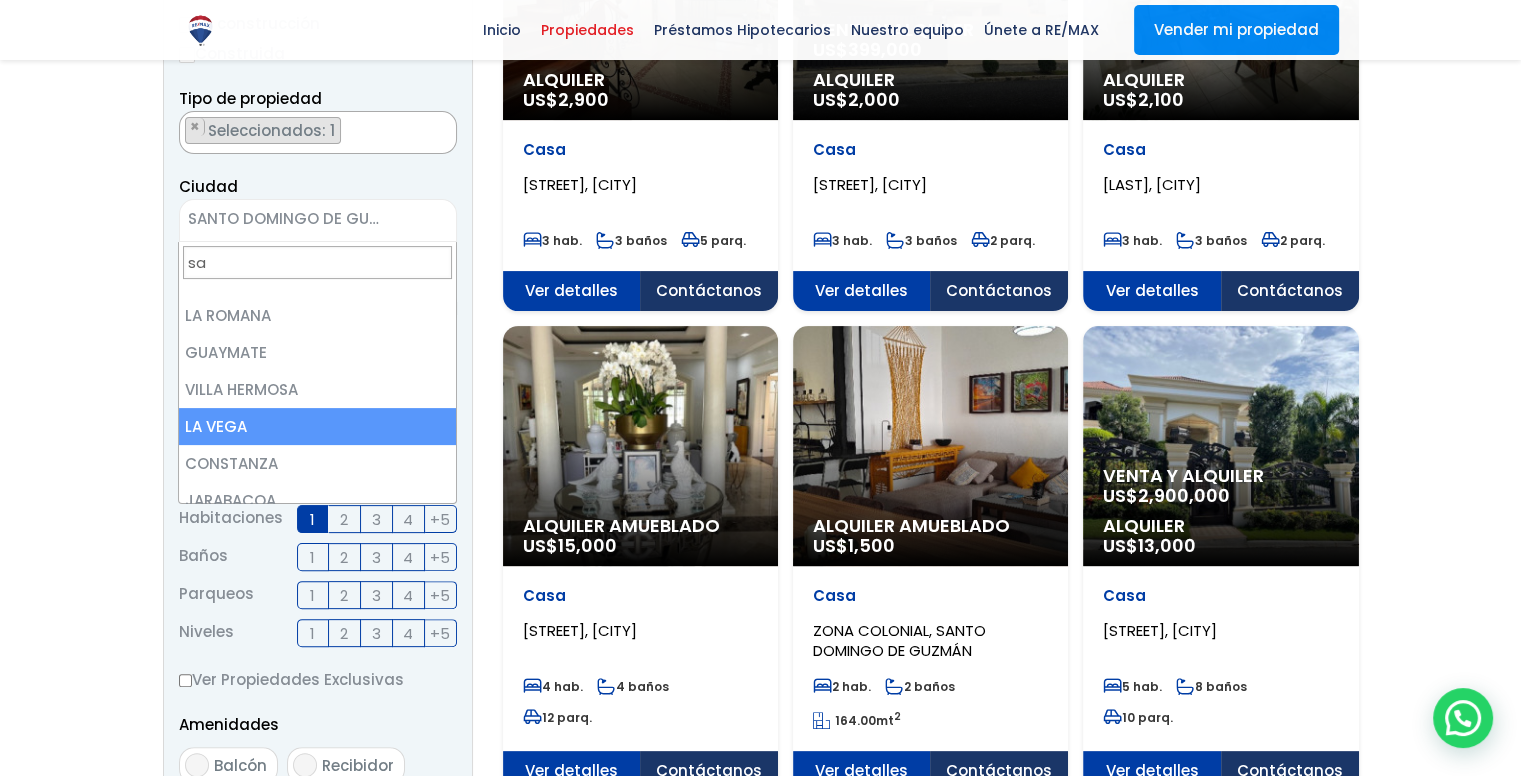 scroll, scrollTop: 0, scrollLeft: 0, axis: both 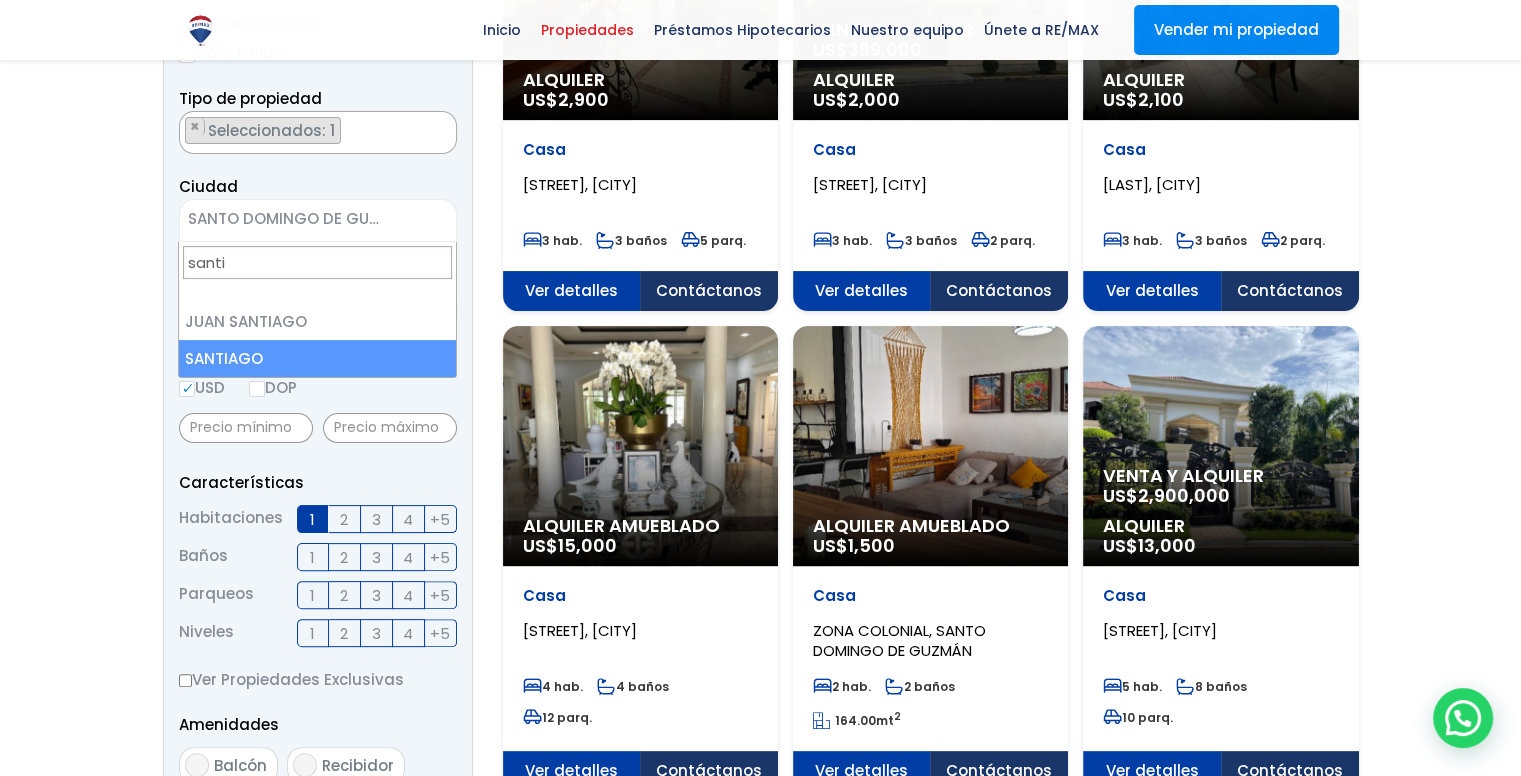 type on "santi" 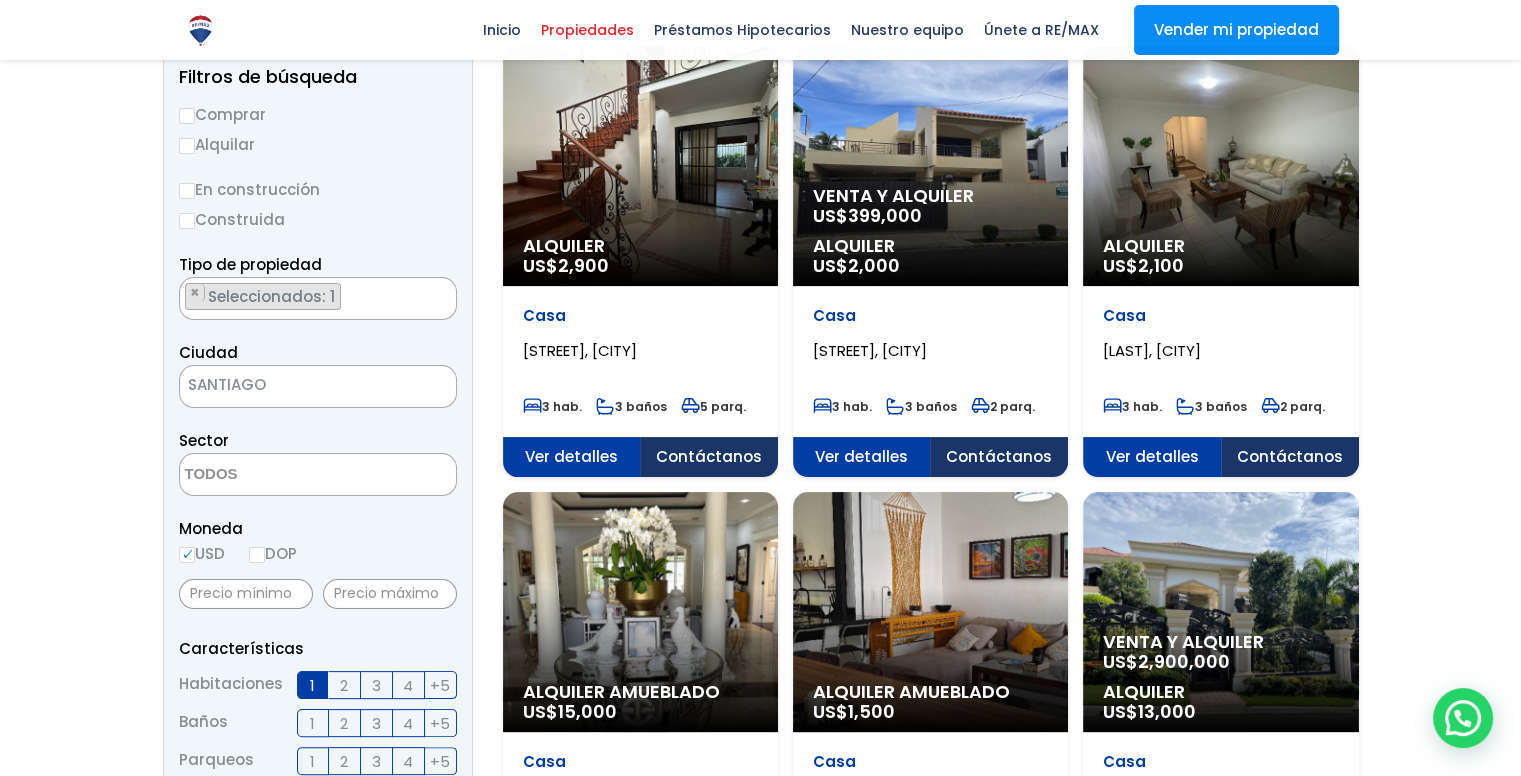 scroll, scrollTop: 200, scrollLeft: 0, axis: vertical 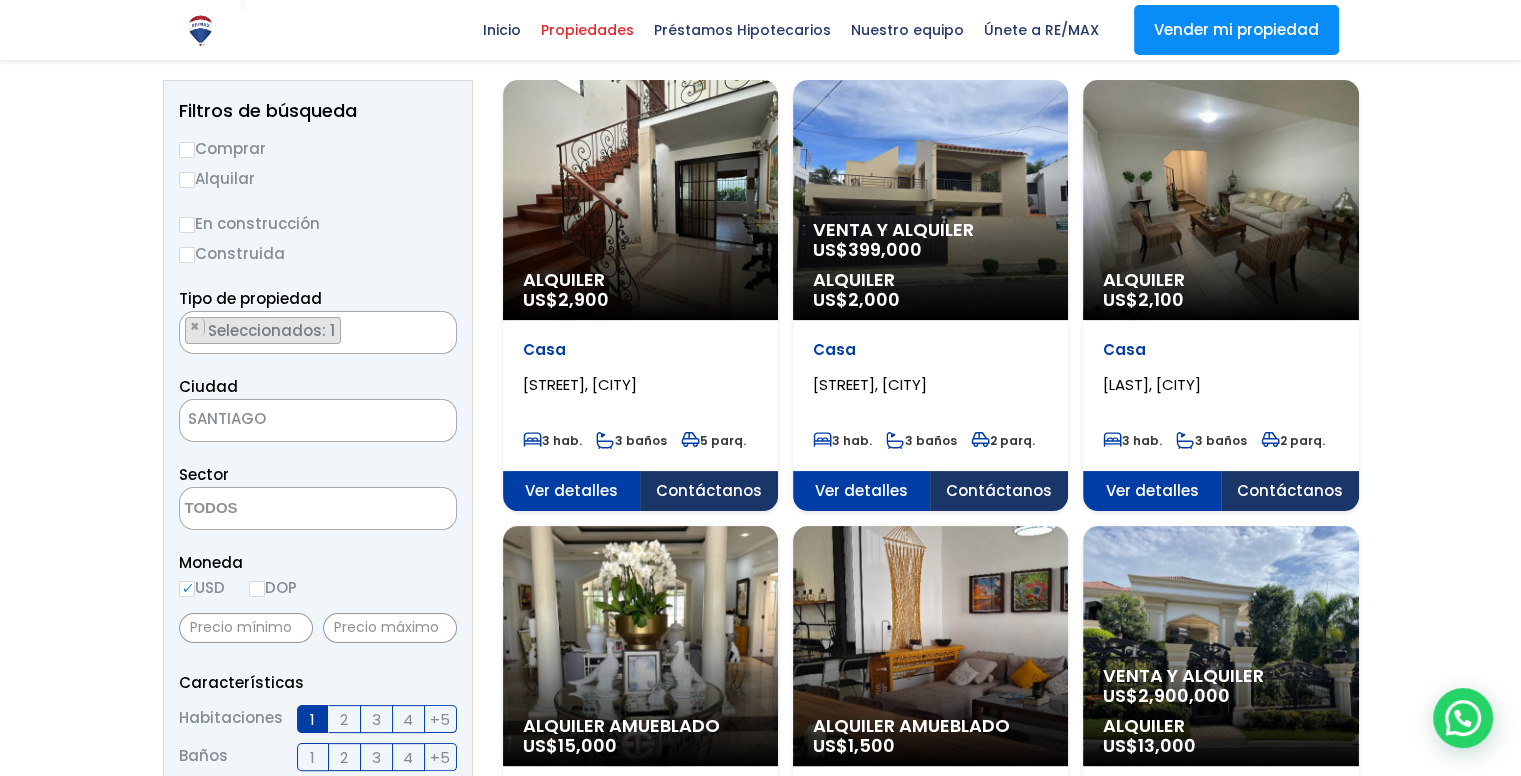 click on "Alquilar" at bounding box center (187, 180) 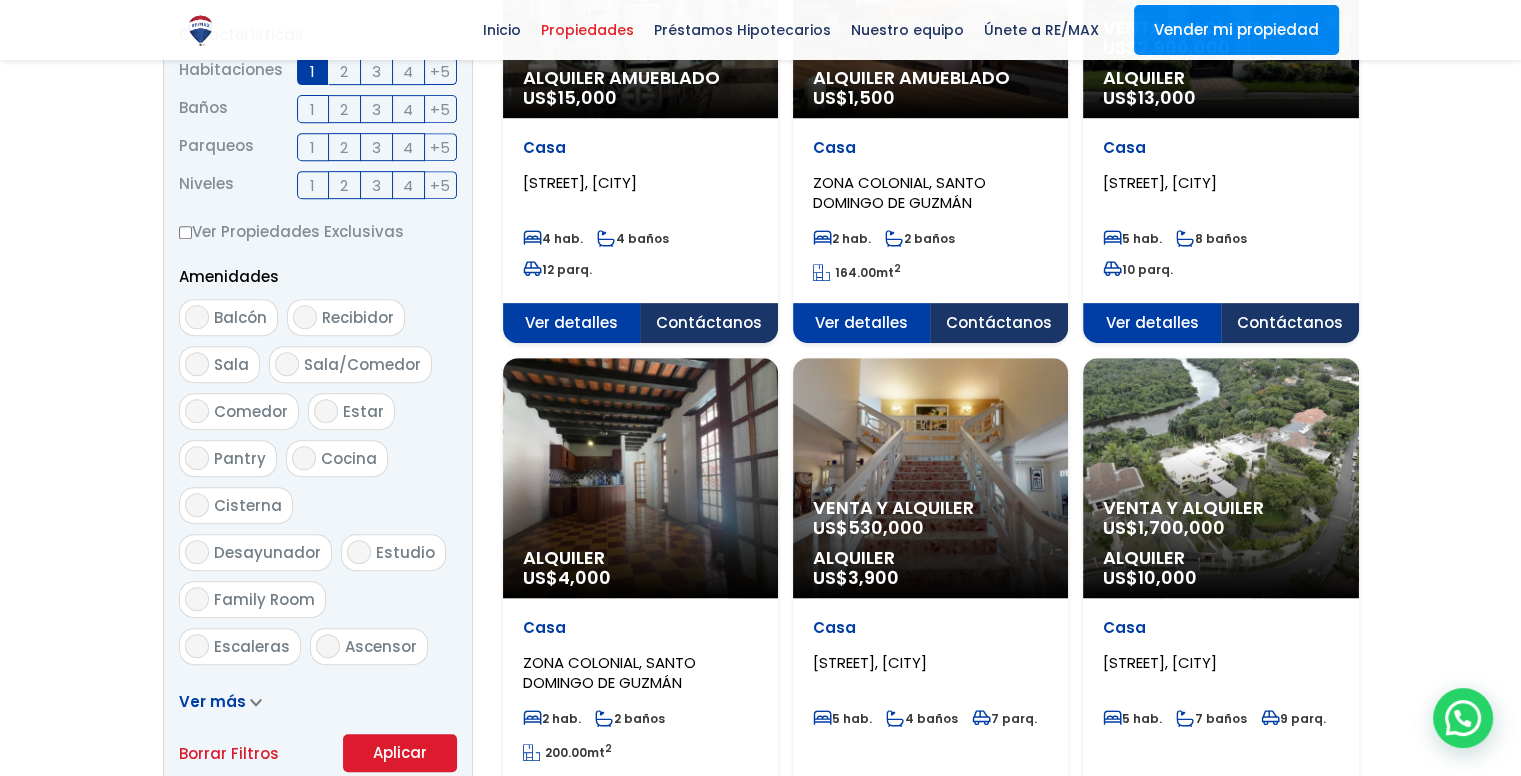scroll, scrollTop: 800, scrollLeft: 0, axis: vertical 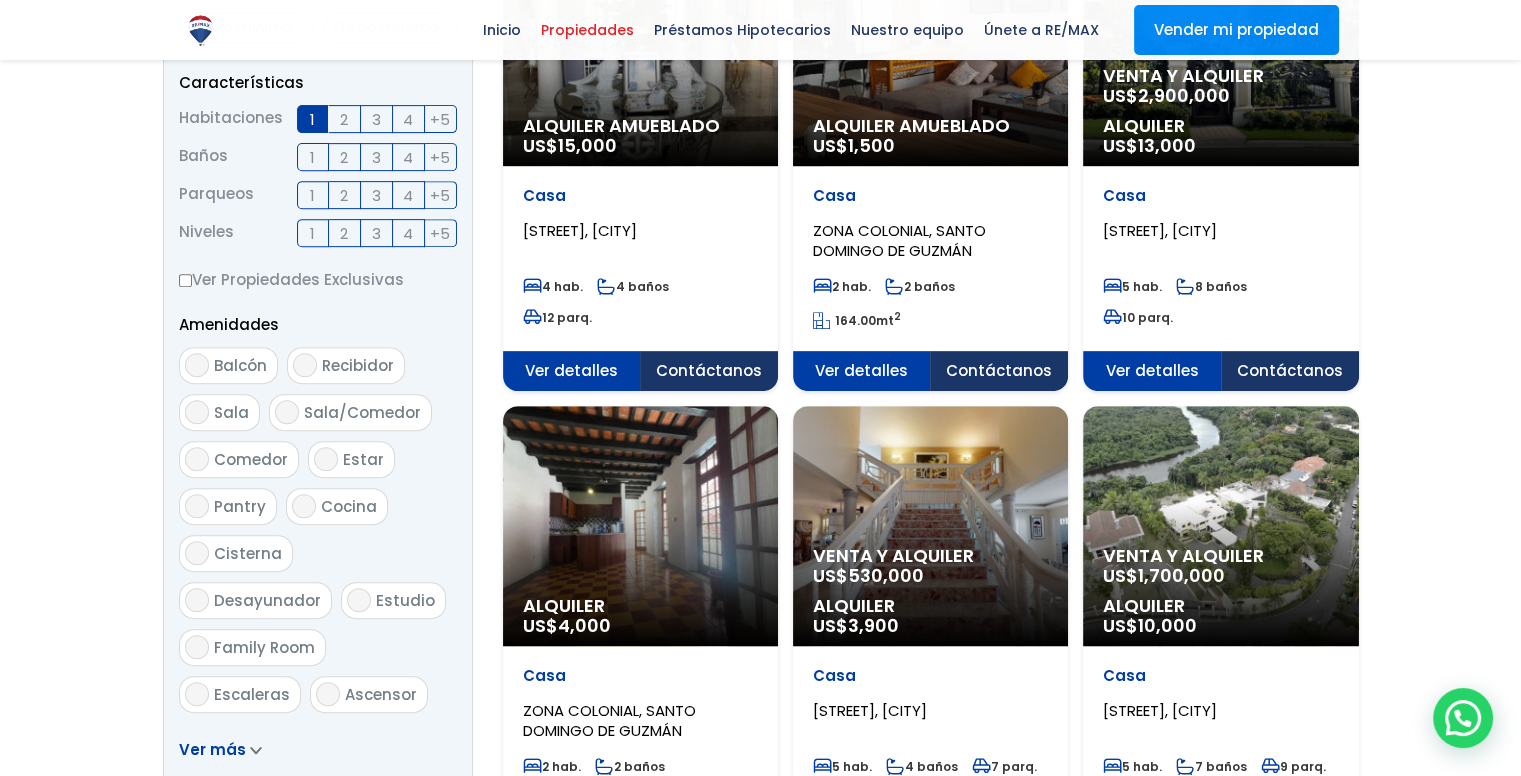 click on "1" at bounding box center (313, 119) 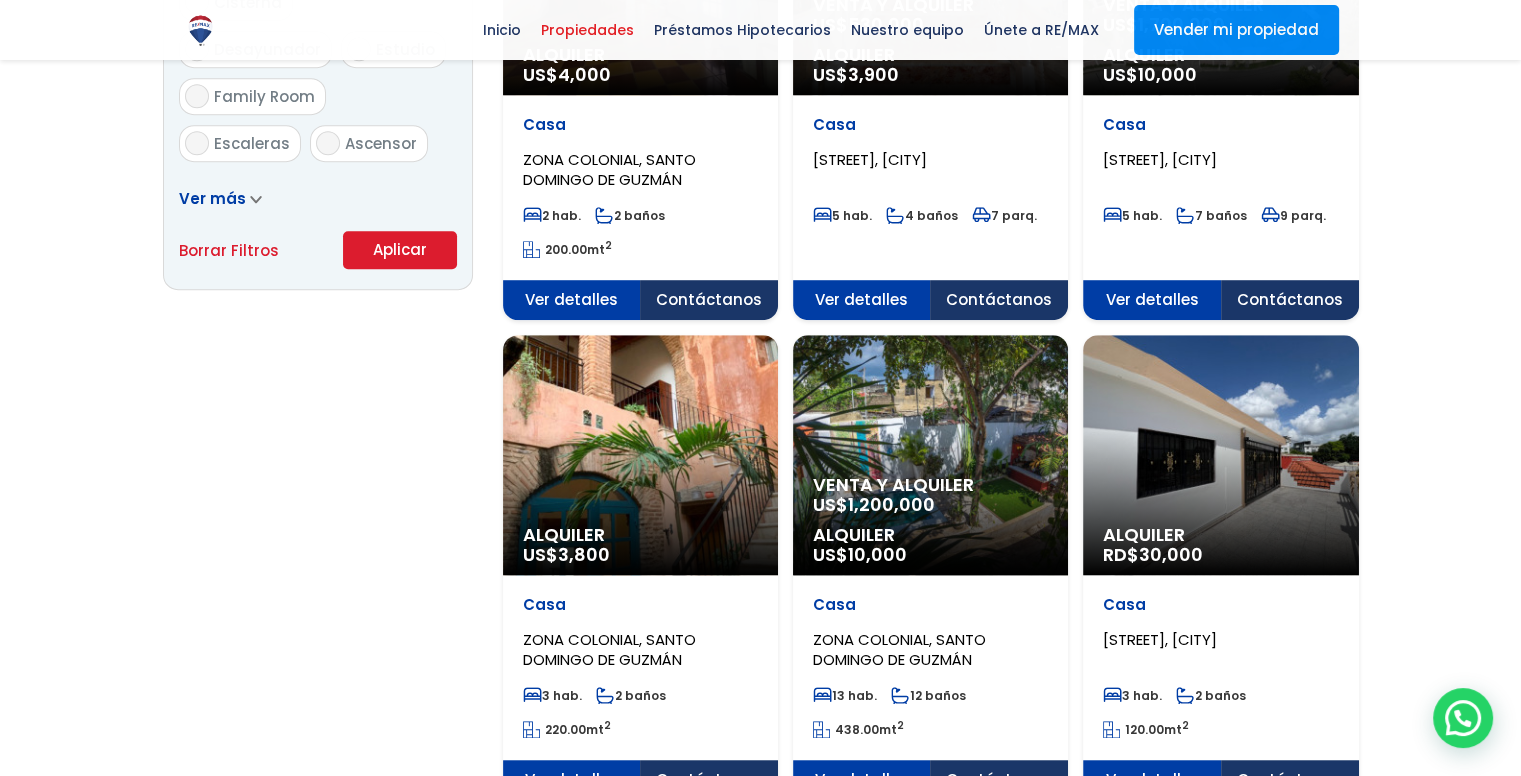 scroll, scrollTop: 1400, scrollLeft: 0, axis: vertical 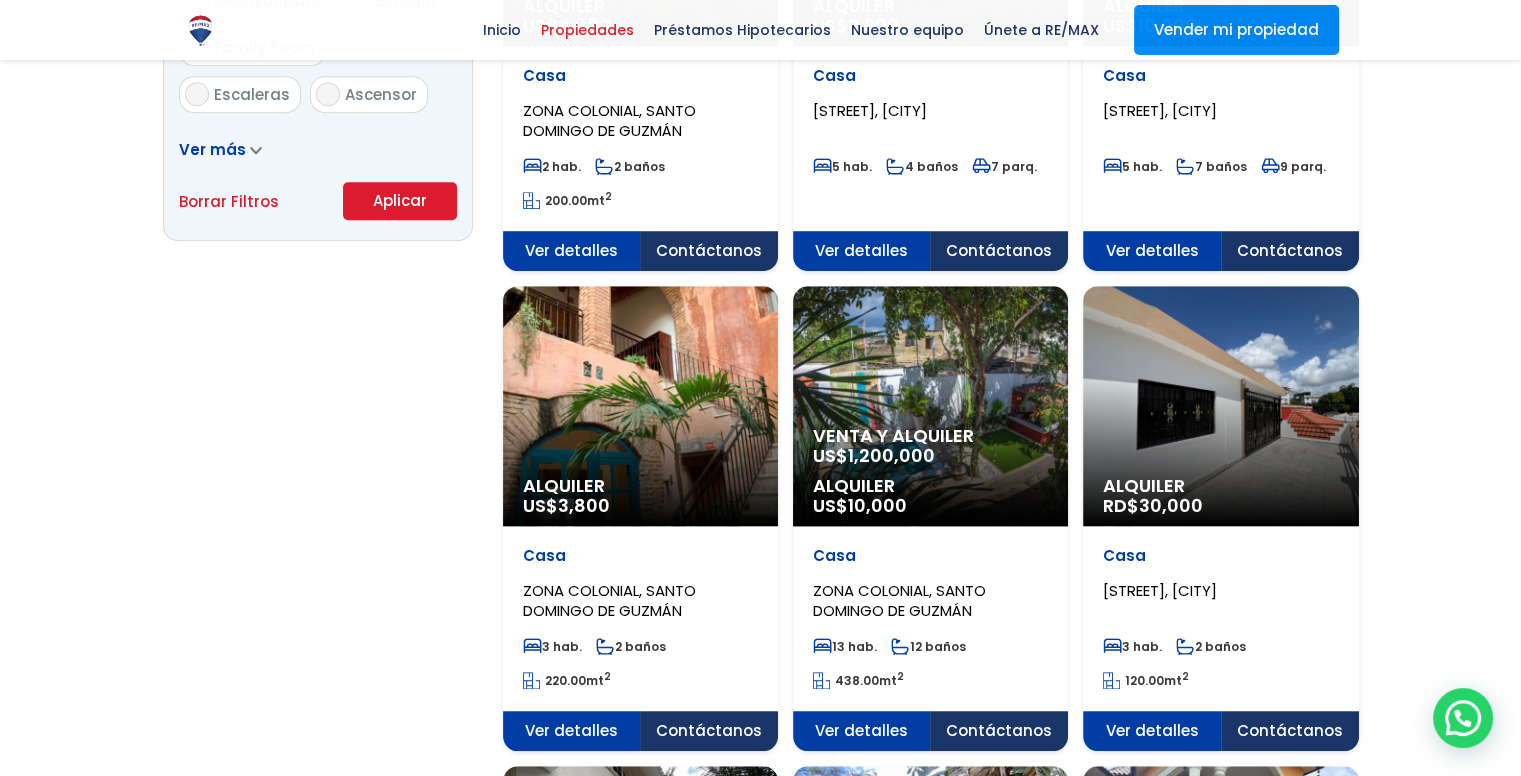 click on "Aplicar" at bounding box center [400, 201] 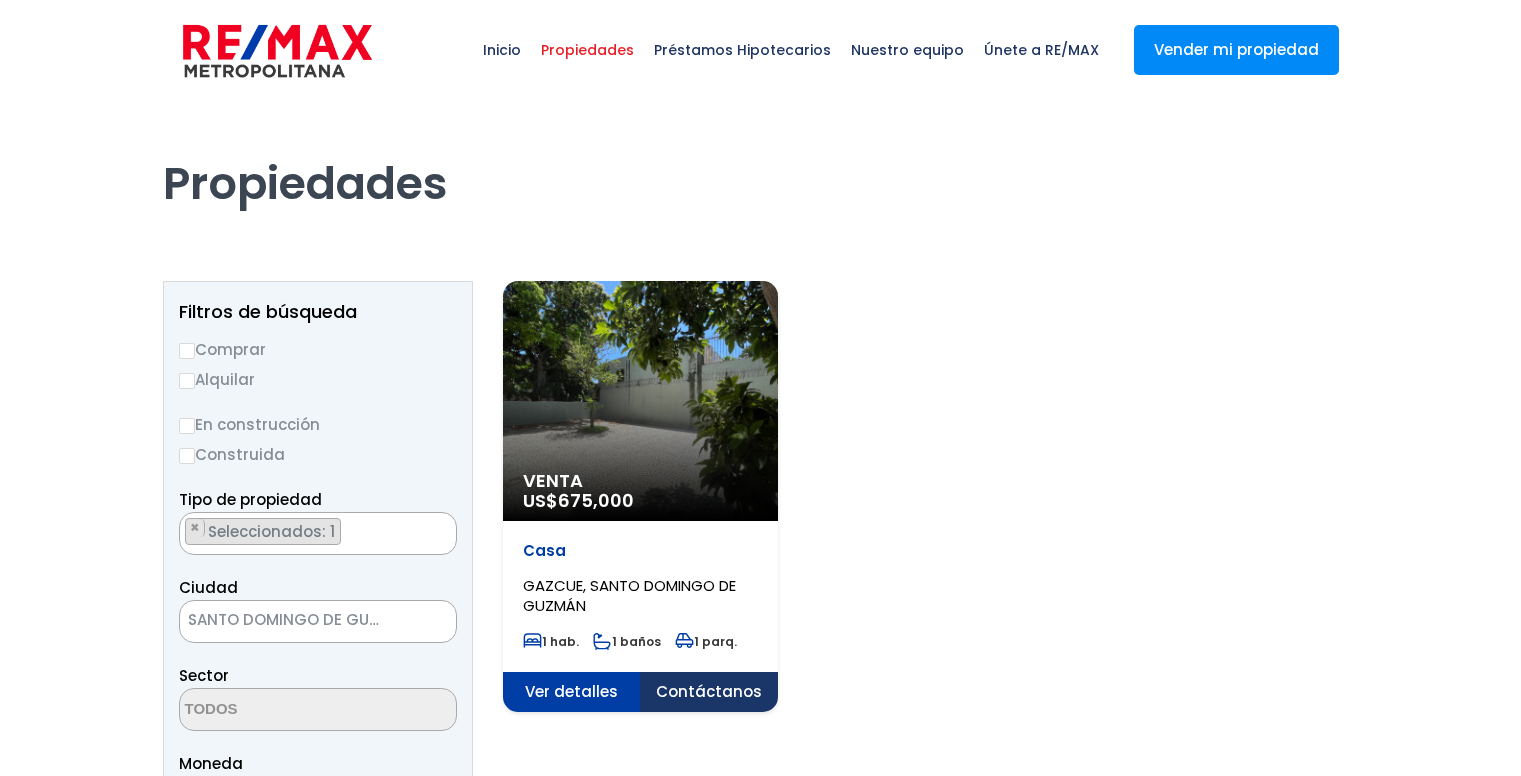scroll, scrollTop: 0, scrollLeft: 0, axis: both 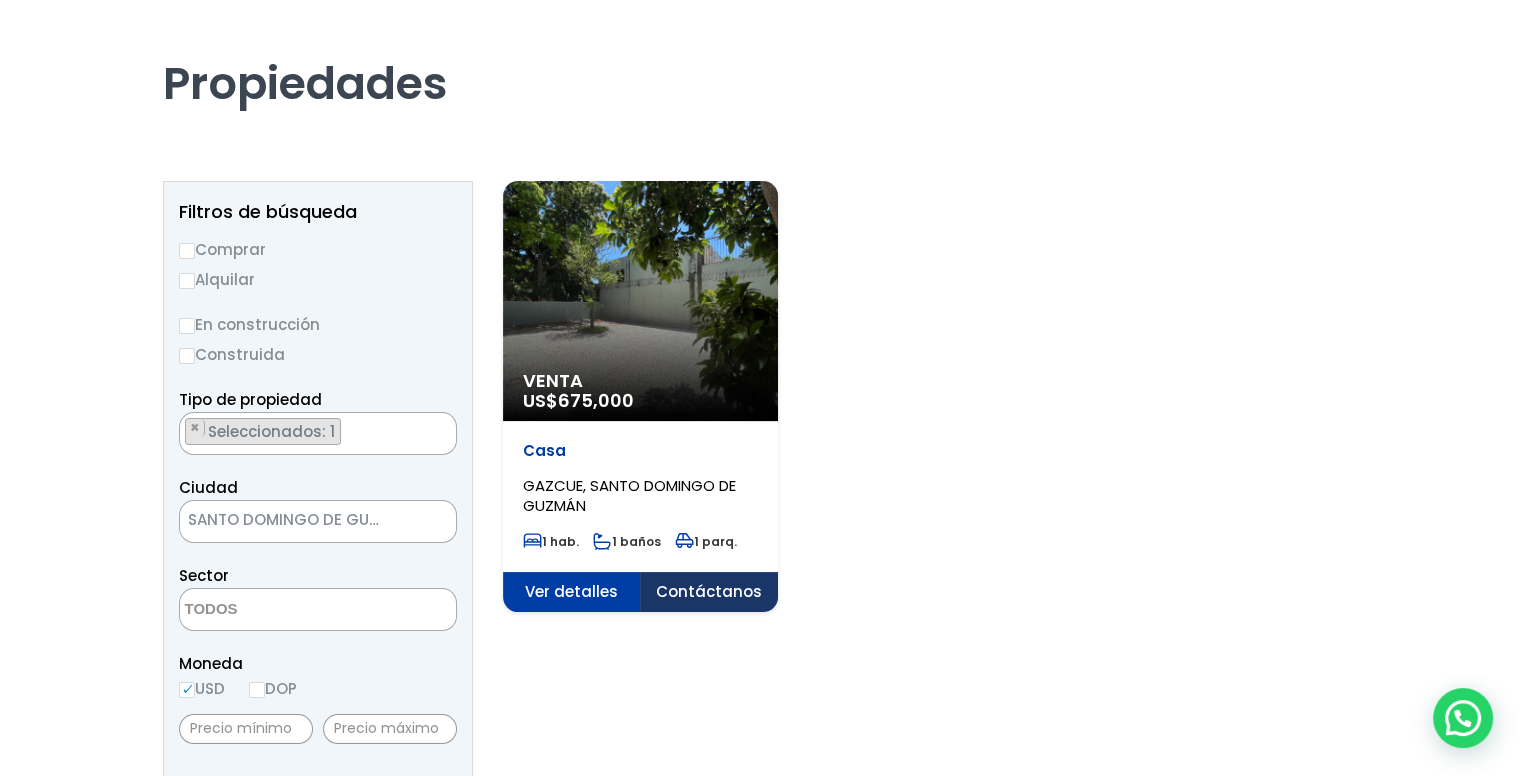 click on "Venta
US$  675,000" at bounding box center [640, 301] 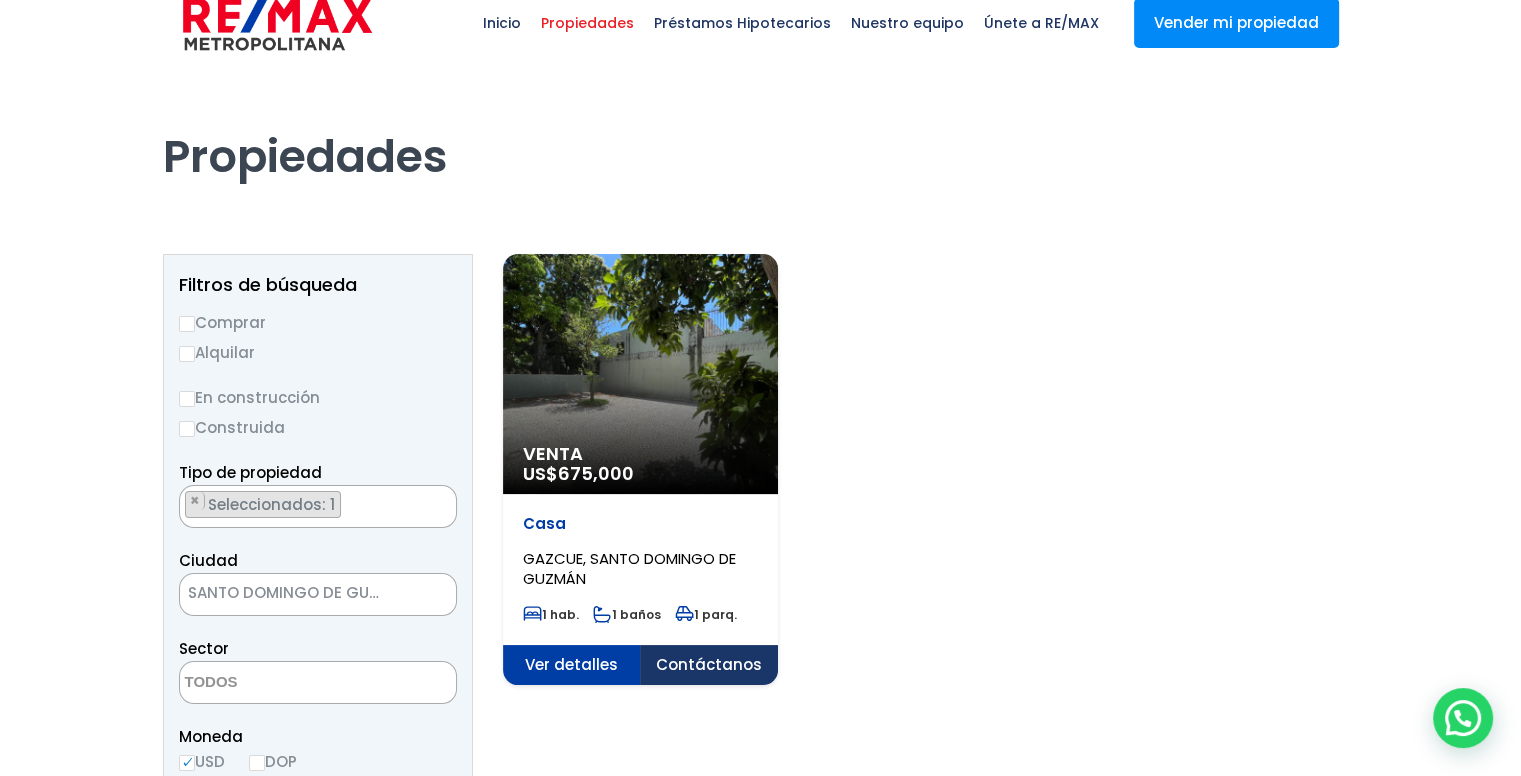 scroll, scrollTop: 0, scrollLeft: 0, axis: both 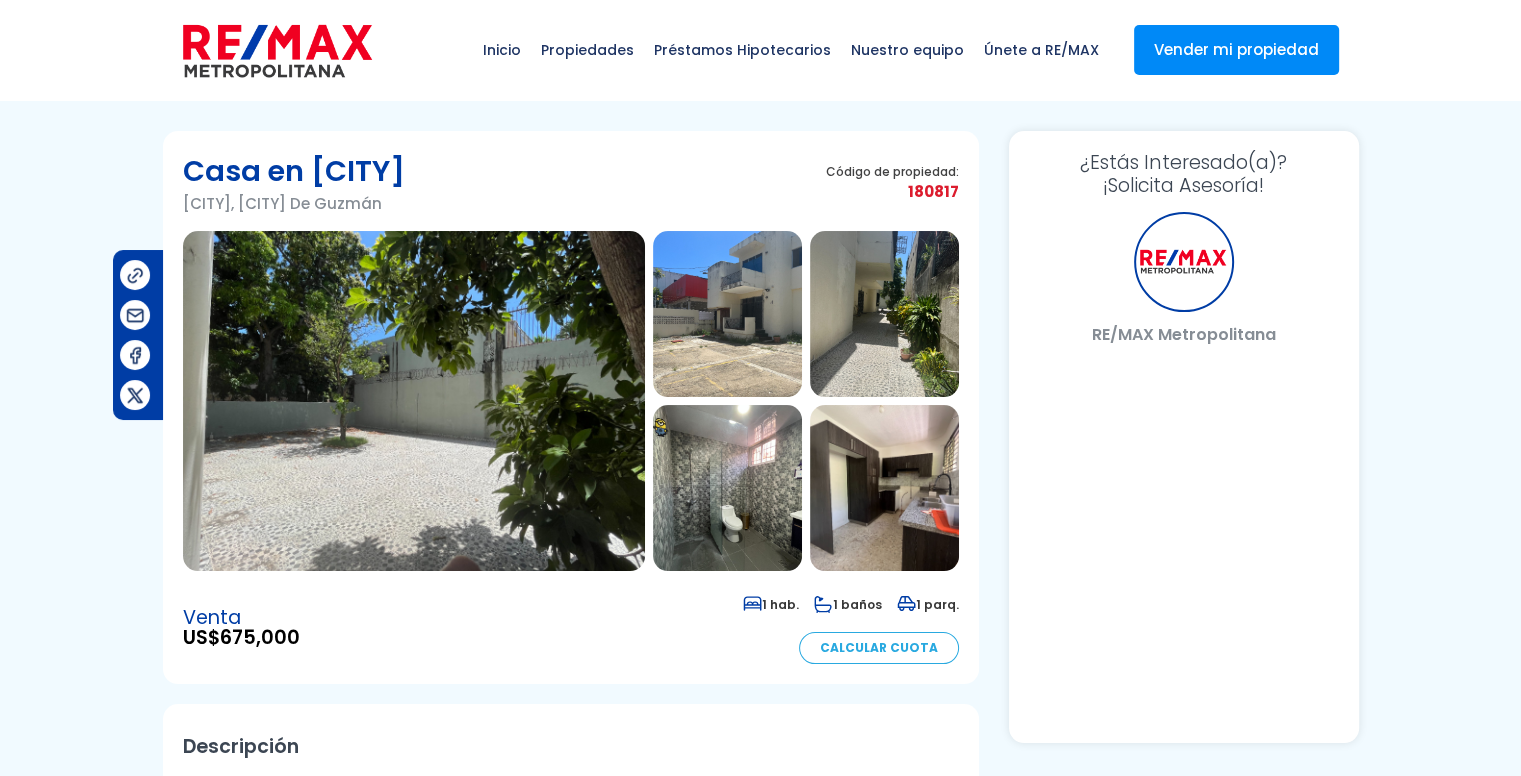 select on "DO" 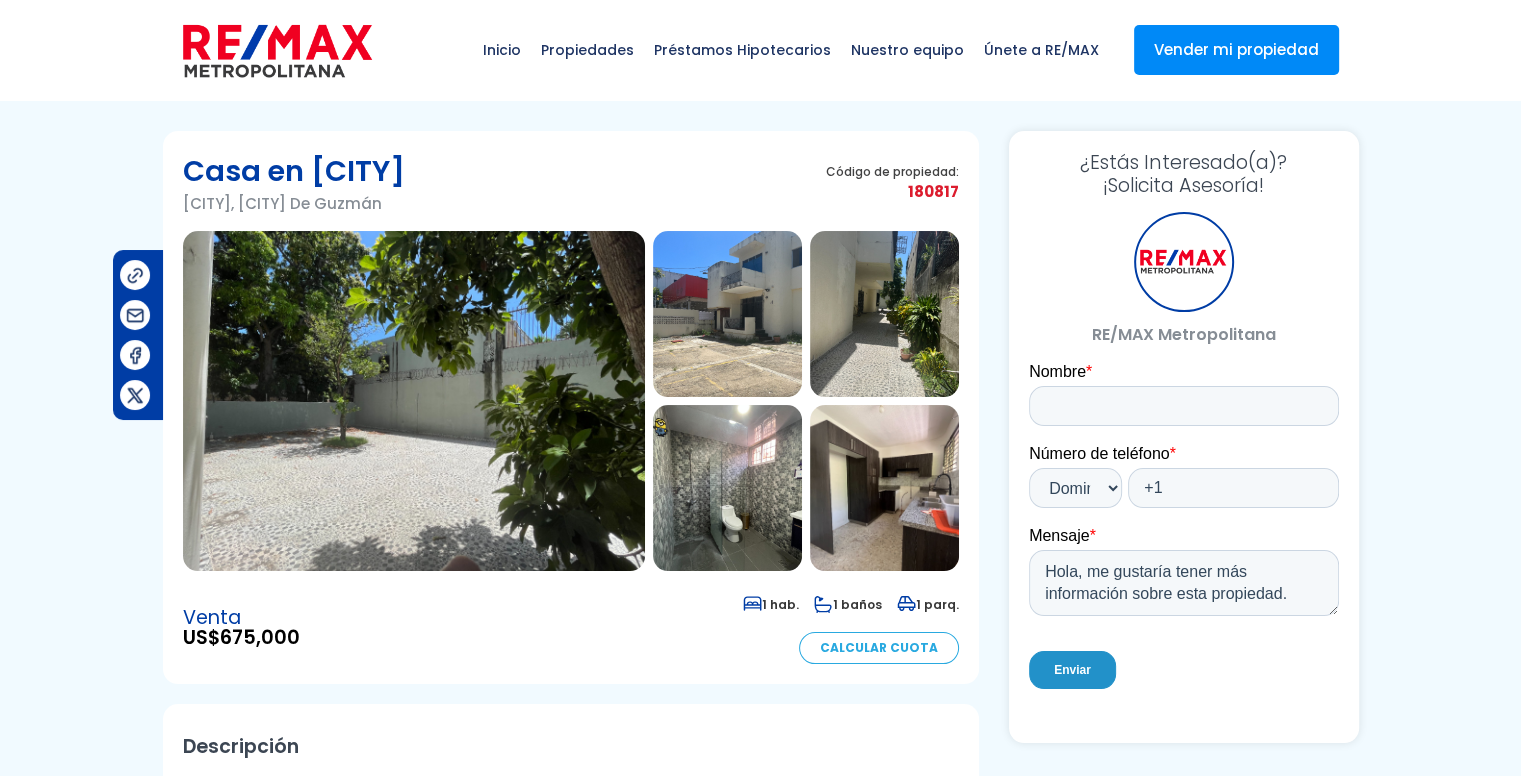 scroll, scrollTop: 0, scrollLeft: 0, axis: both 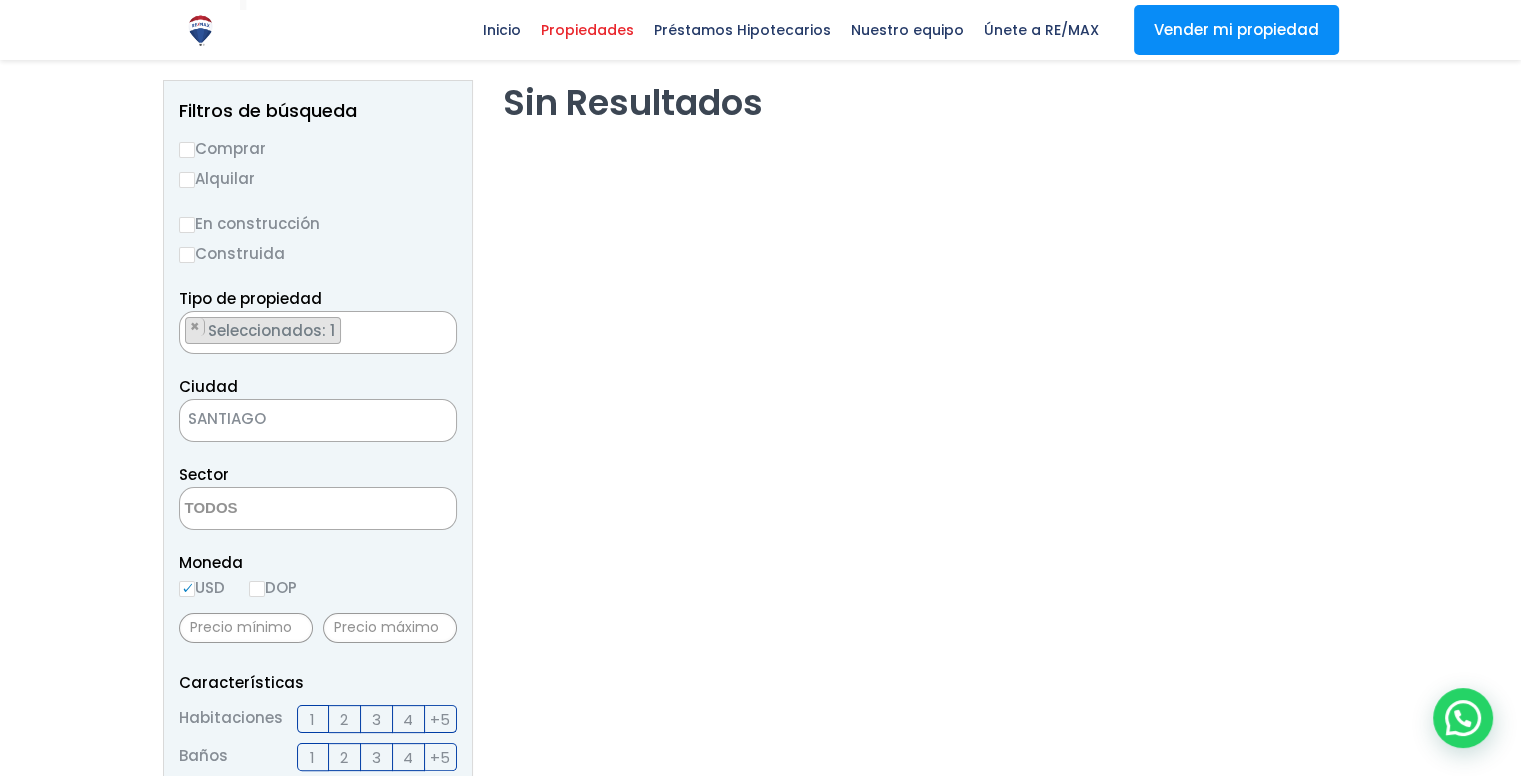 click on "Alquilar" at bounding box center [187, 180] 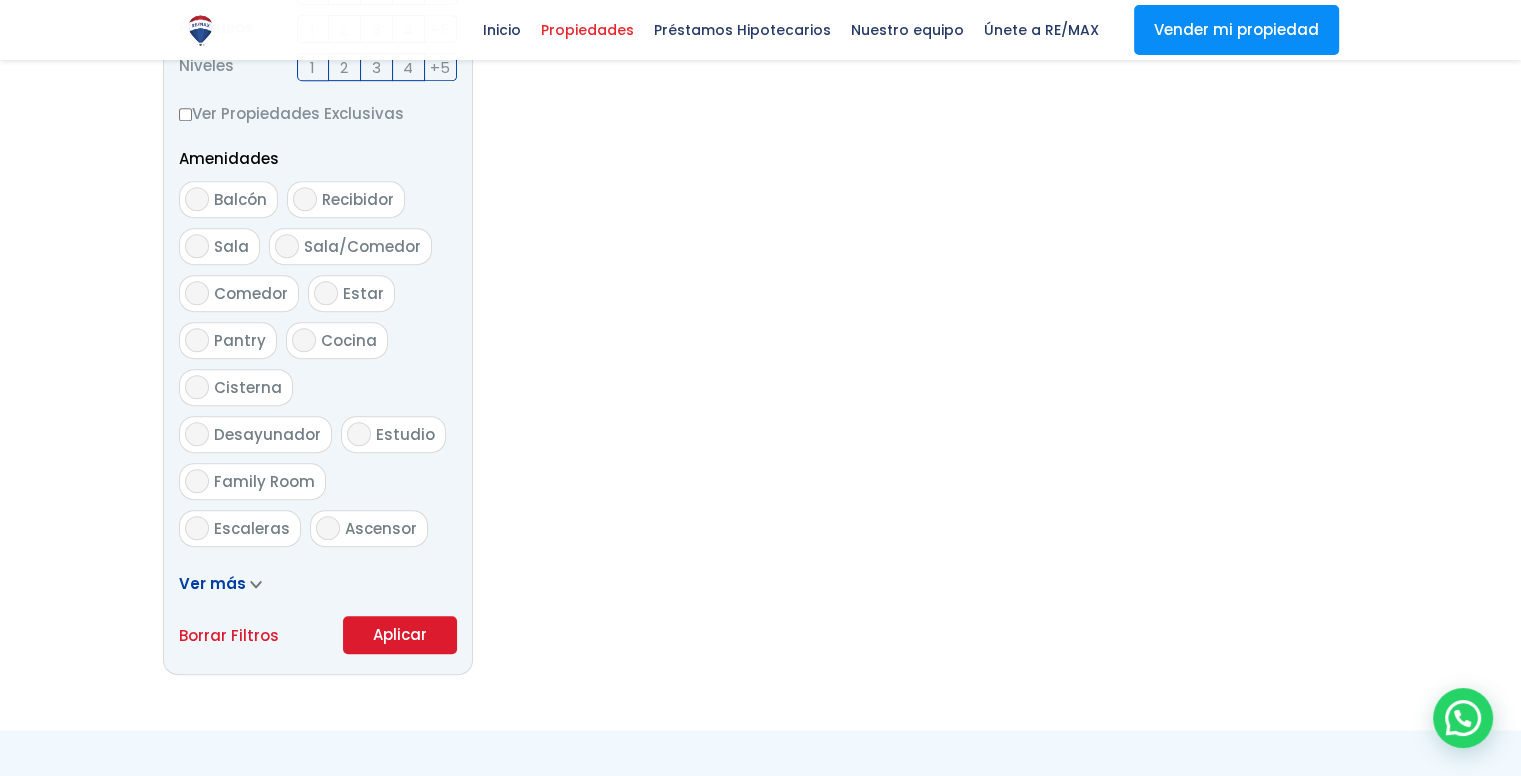 scroll, scrollTop: 1000, scrollLeft: 0, axis: vertical 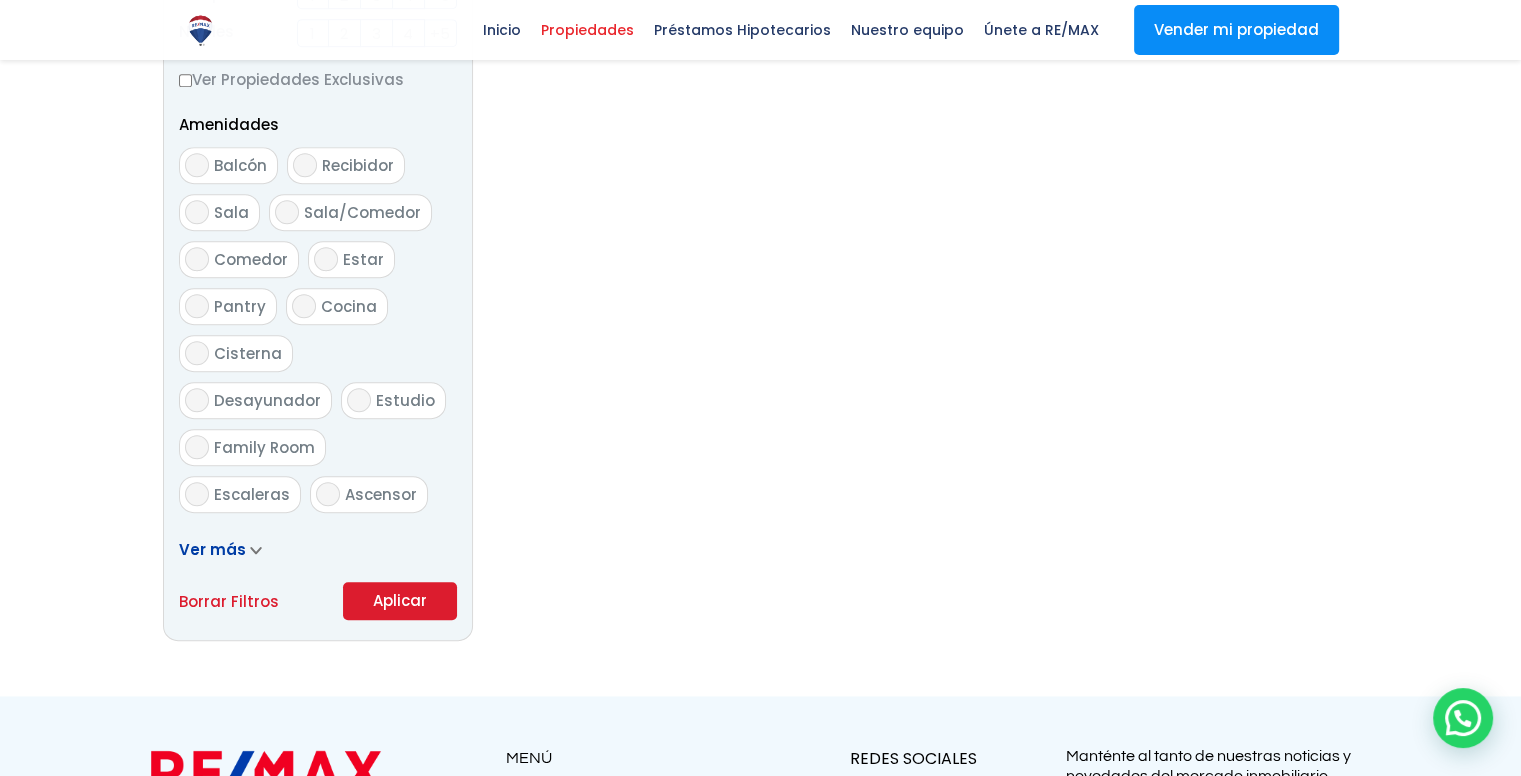 click on "Aplicar" at bounding box center [400, 601] 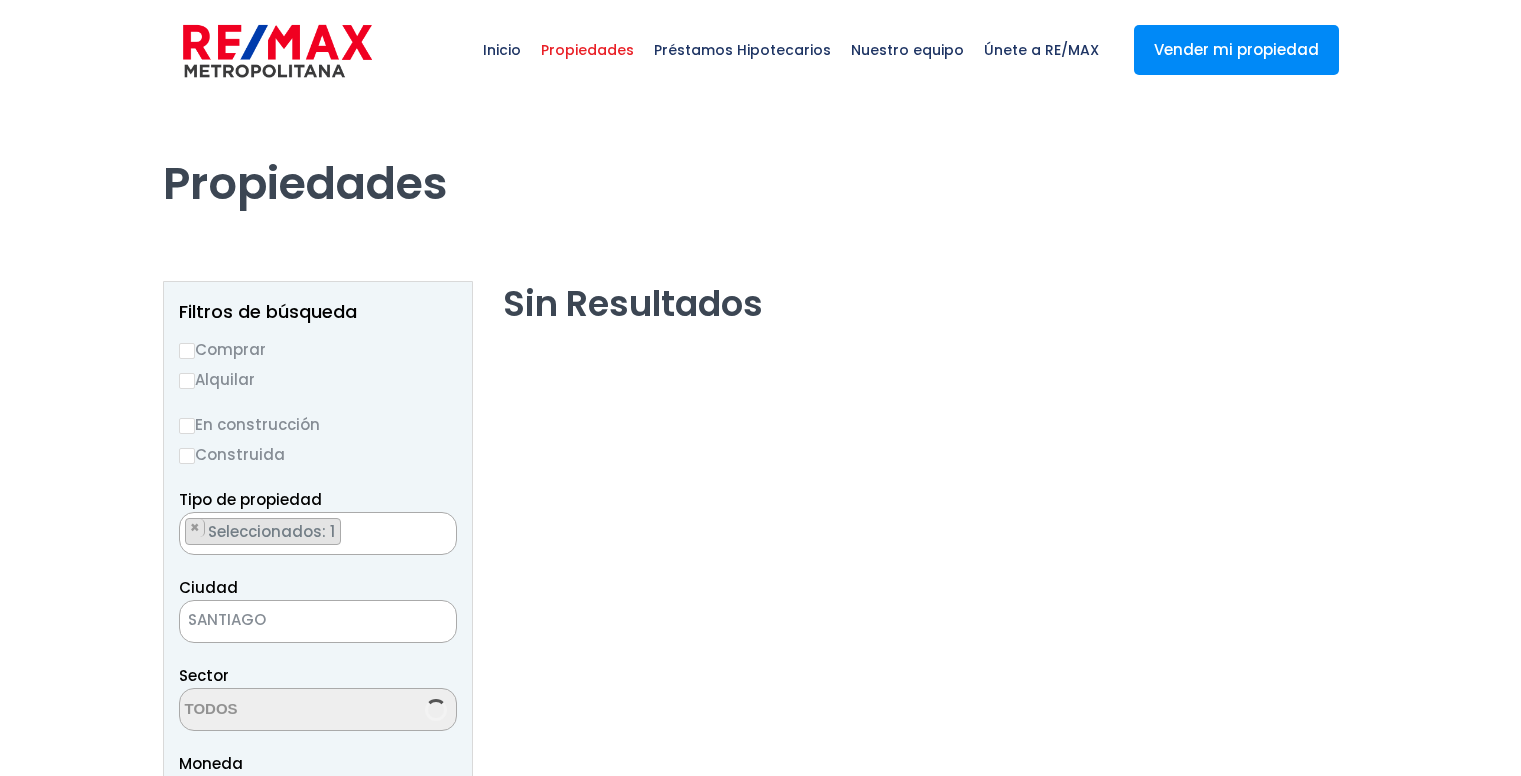 scroll, scrollTop: 0, scrollLeft: 0, axis: both 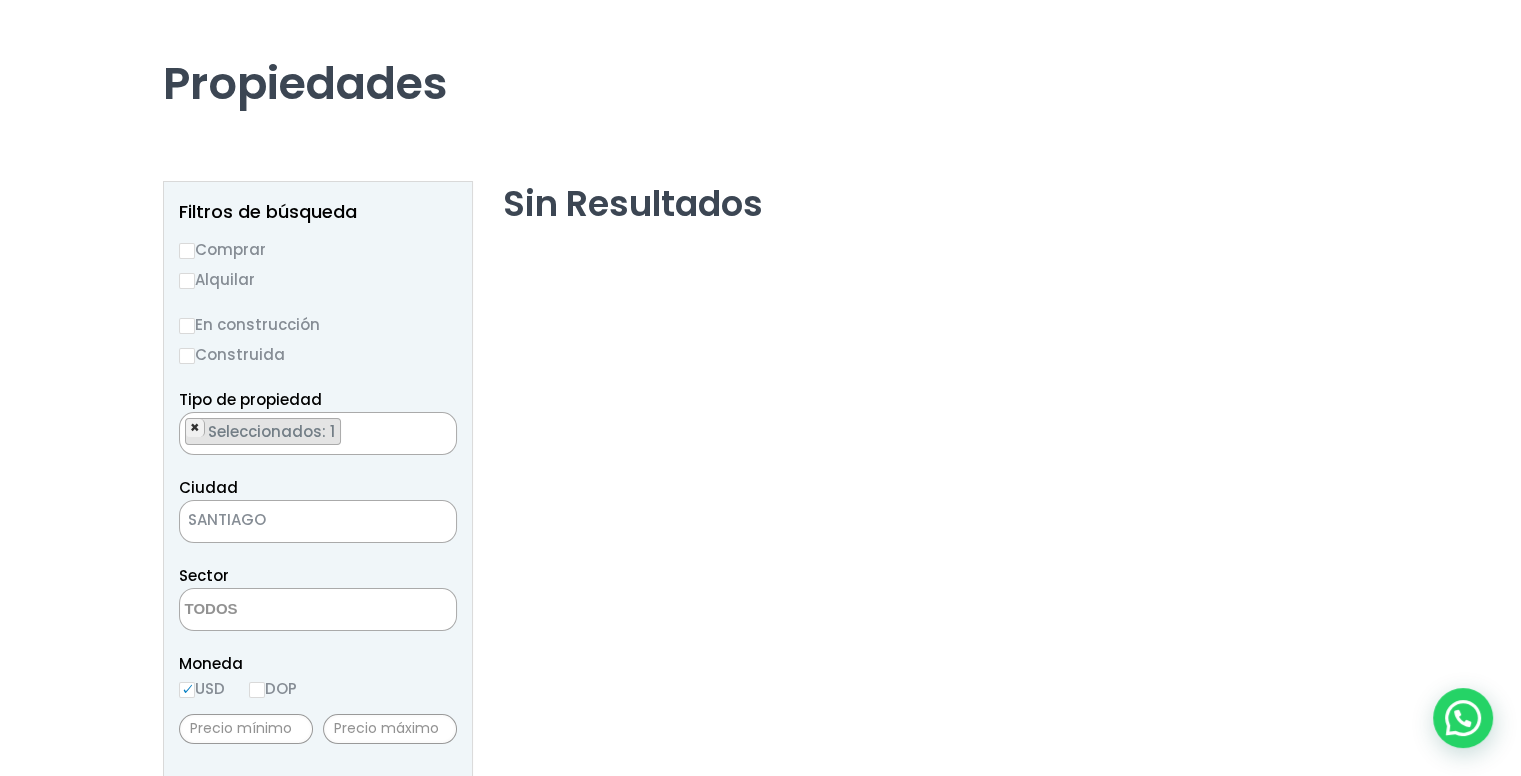 click on "×" at bounding box center (195, 428) 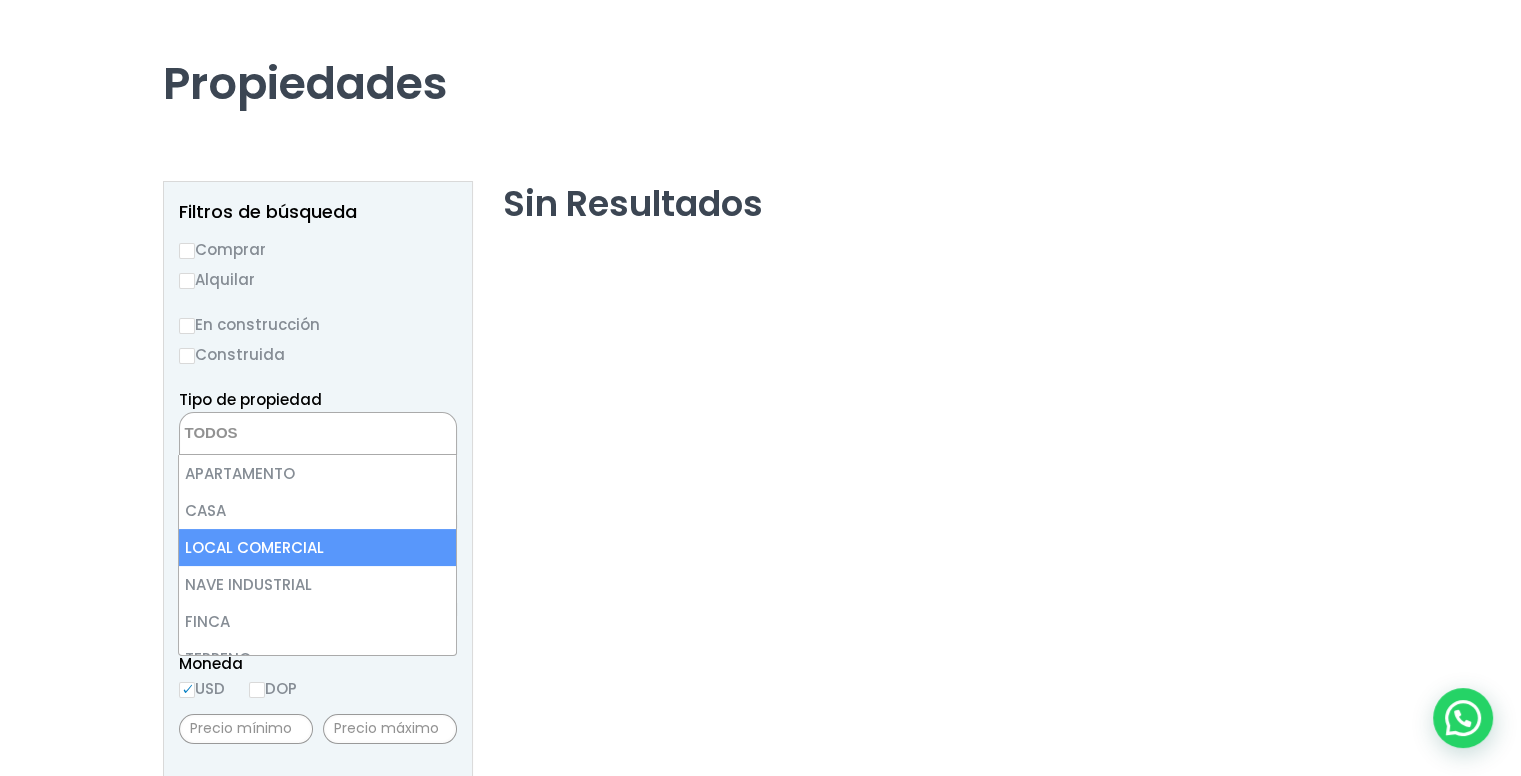 drag, startPoint x: 254, startPoint y: 539, endPoint x: 267, endPoint y: 538, distance: 13.038404 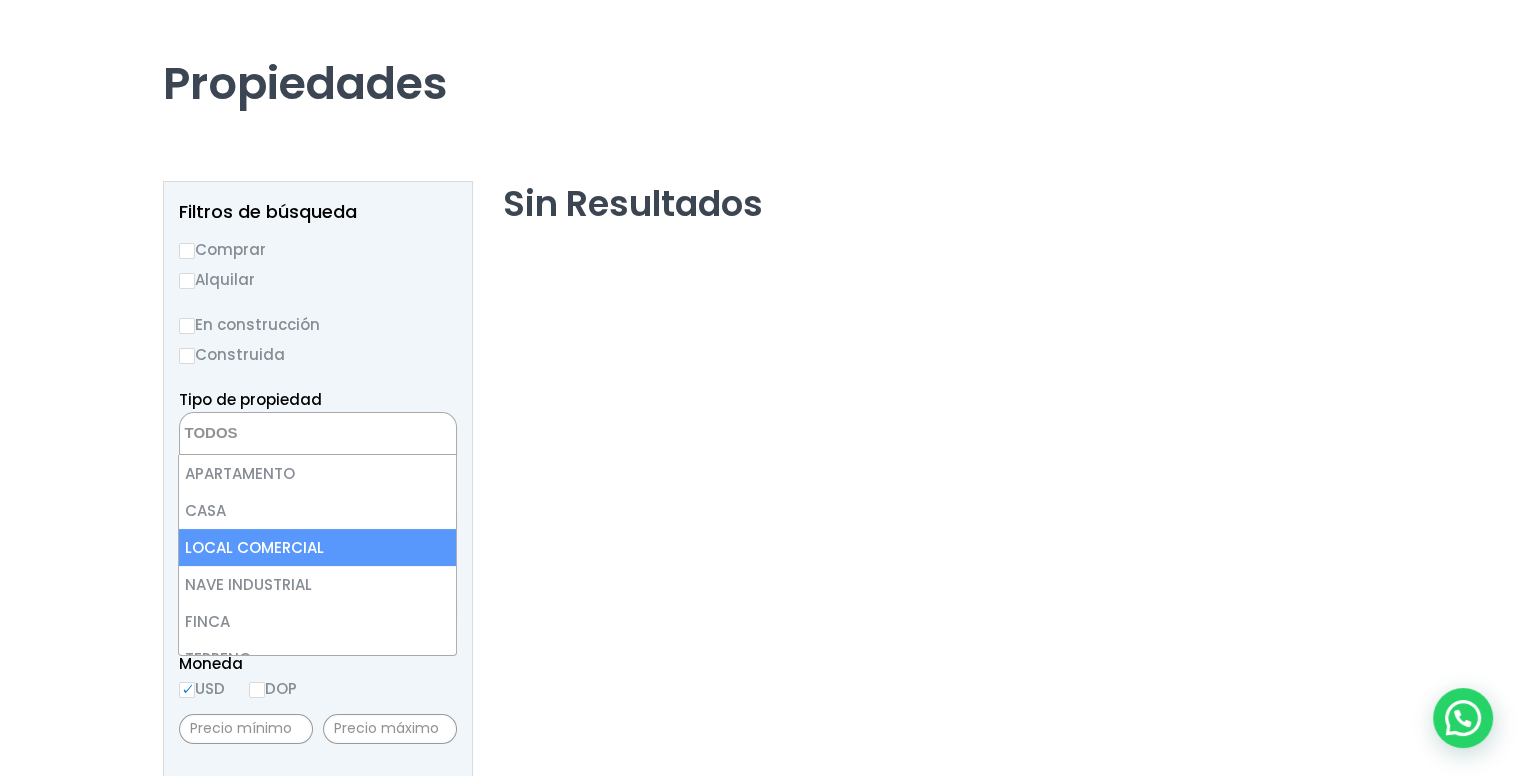 select on "comercial+site" 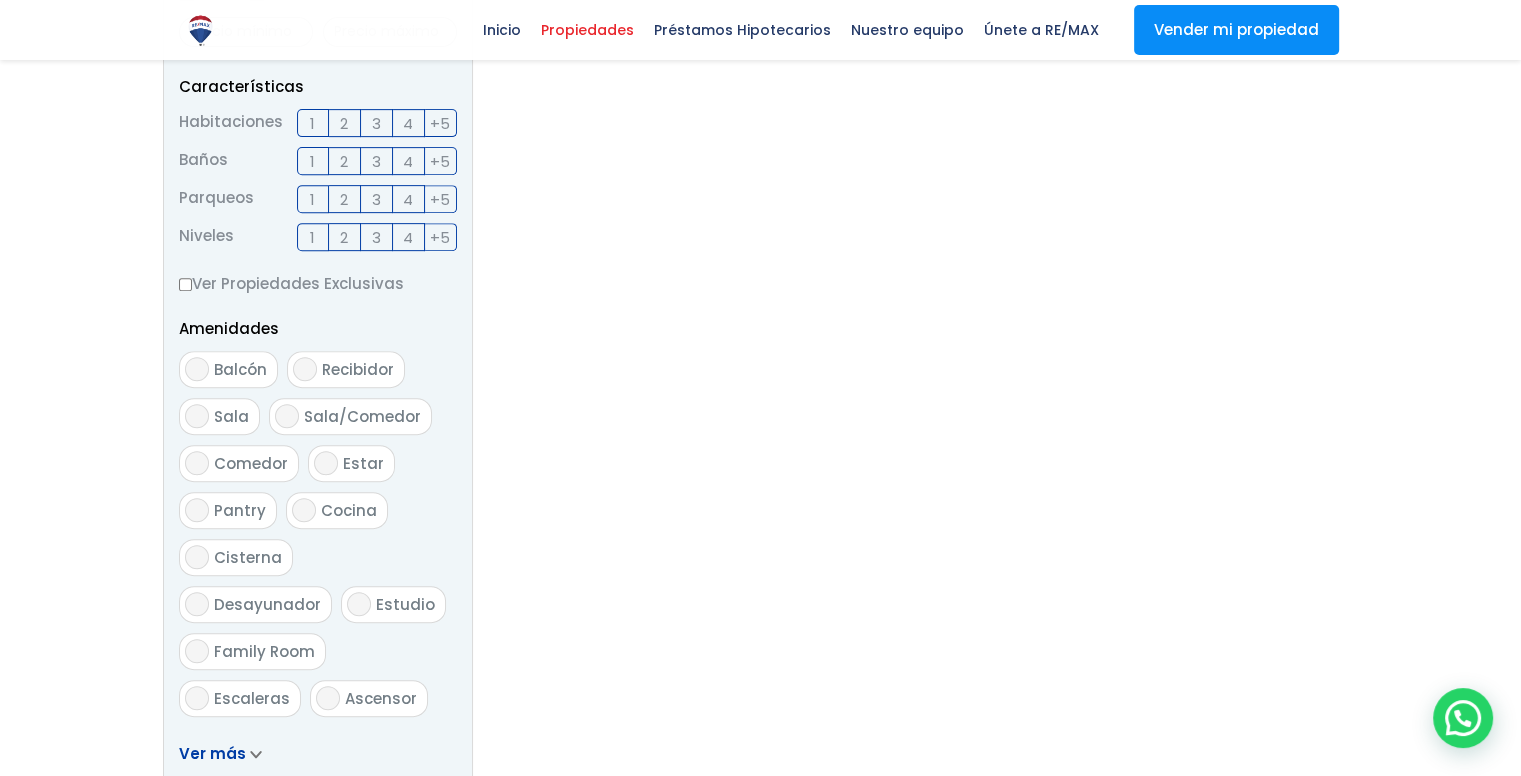 scroll, scrollTop: 1000, scrollLeft: 0, axis: vertical 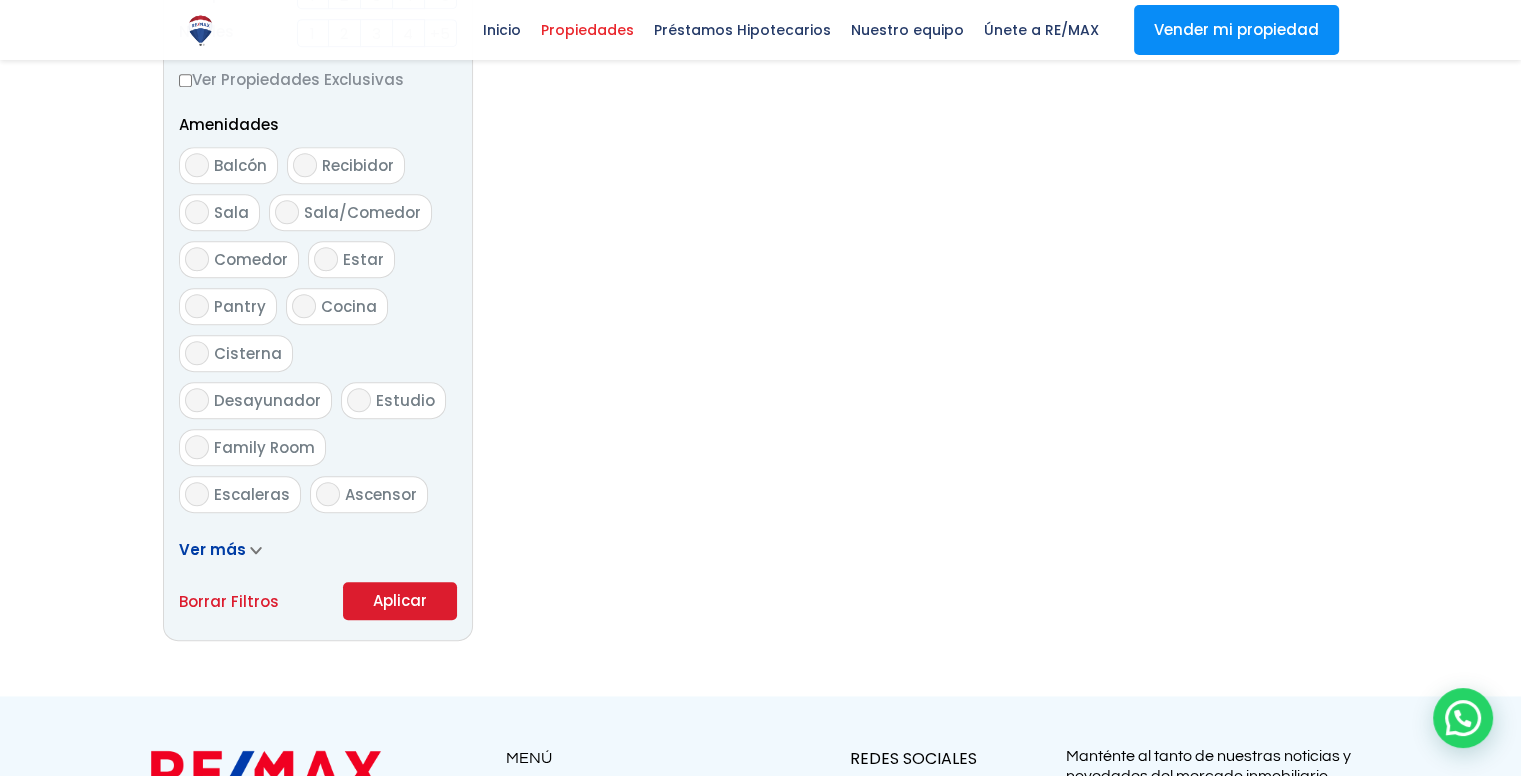drag, startPoint x: 391, startPoint y: 601, endPoint x: 546, endPoint y: 525, distance: 172.62965 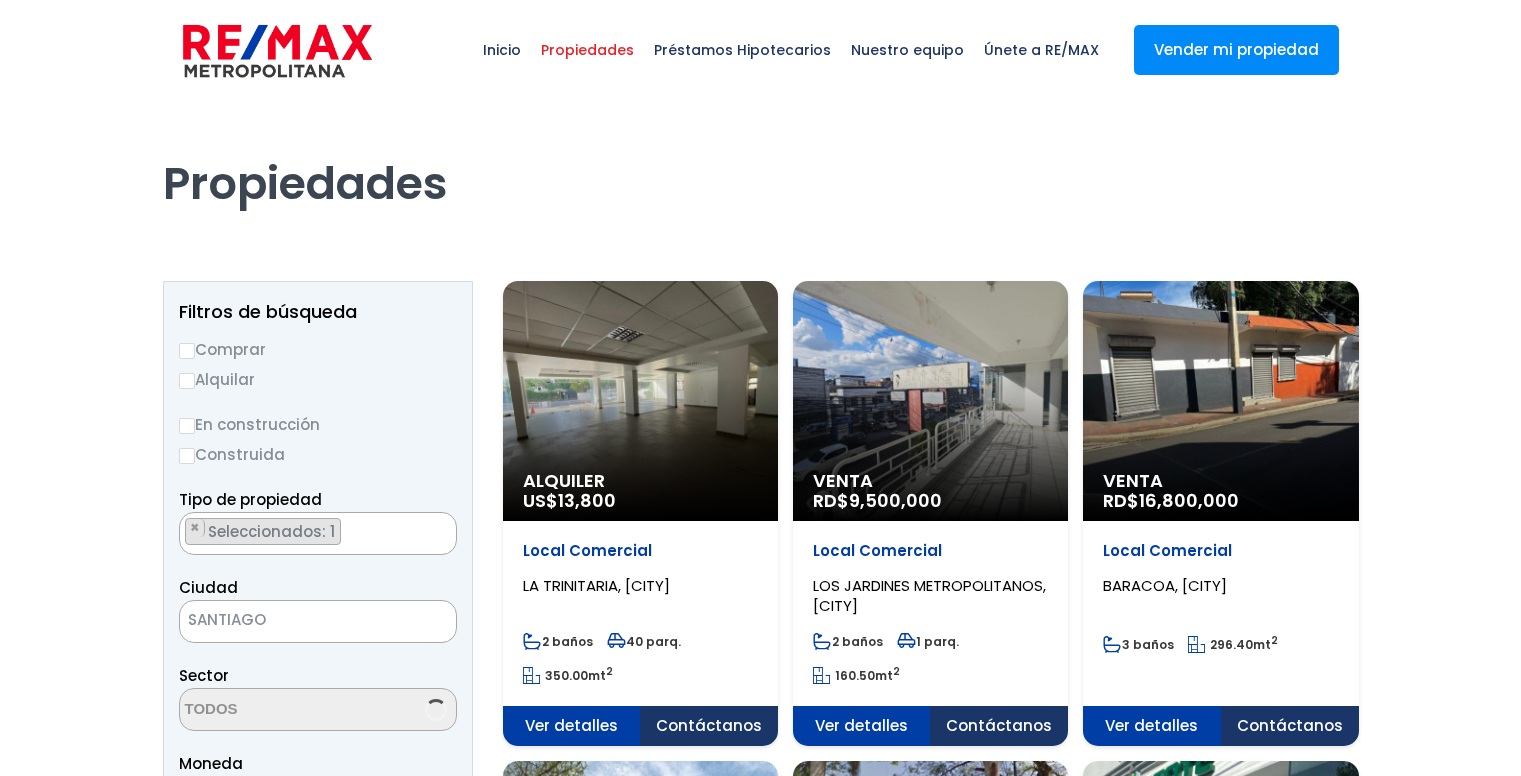 scroll, scrollTop: 0, scrollLeft: 0, axis: both 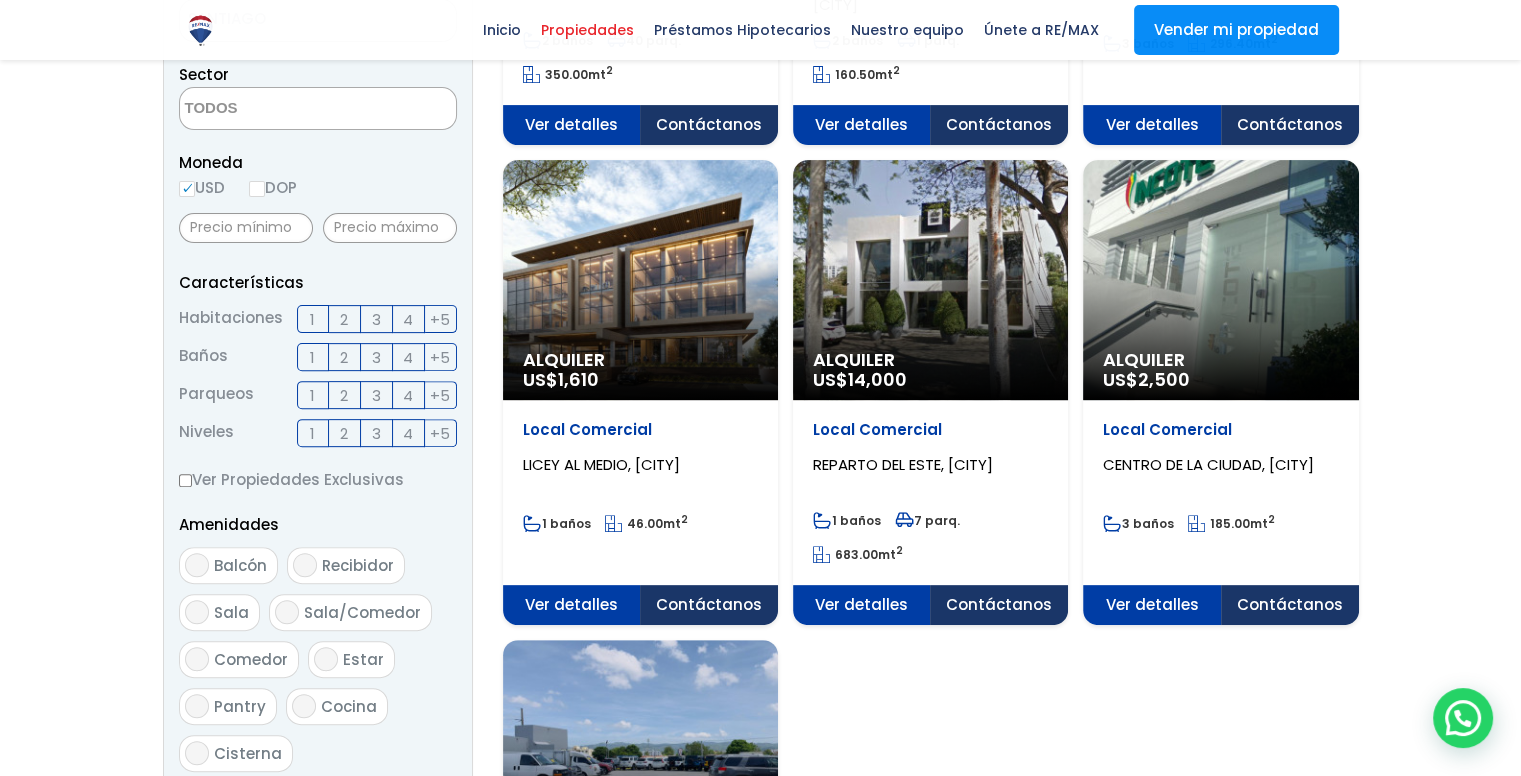 click on "Alquiler
US$  1,610" at bounding box center (640, -200) 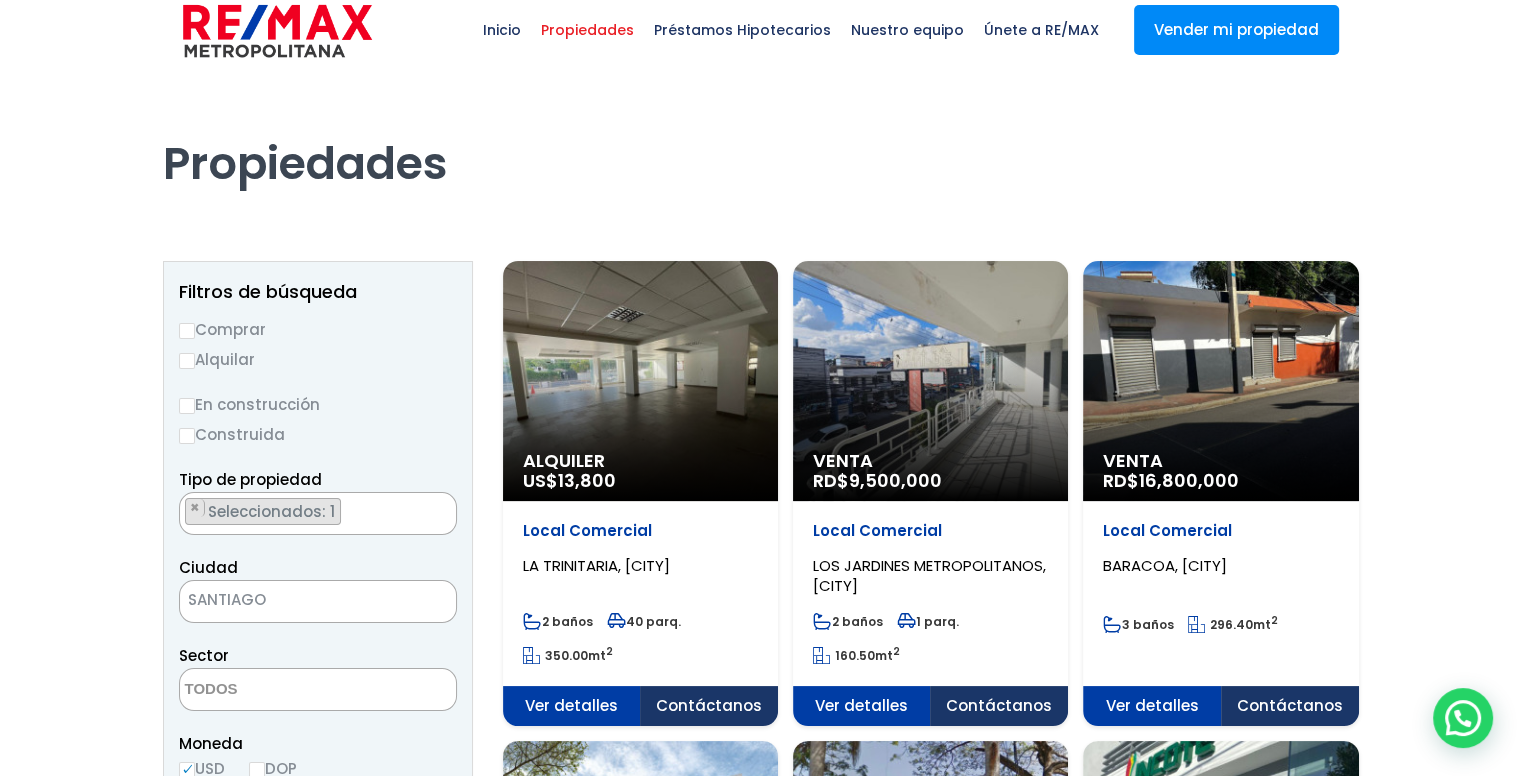 scroll, scrollTop: 0, scrollLeft: 0, axis: both 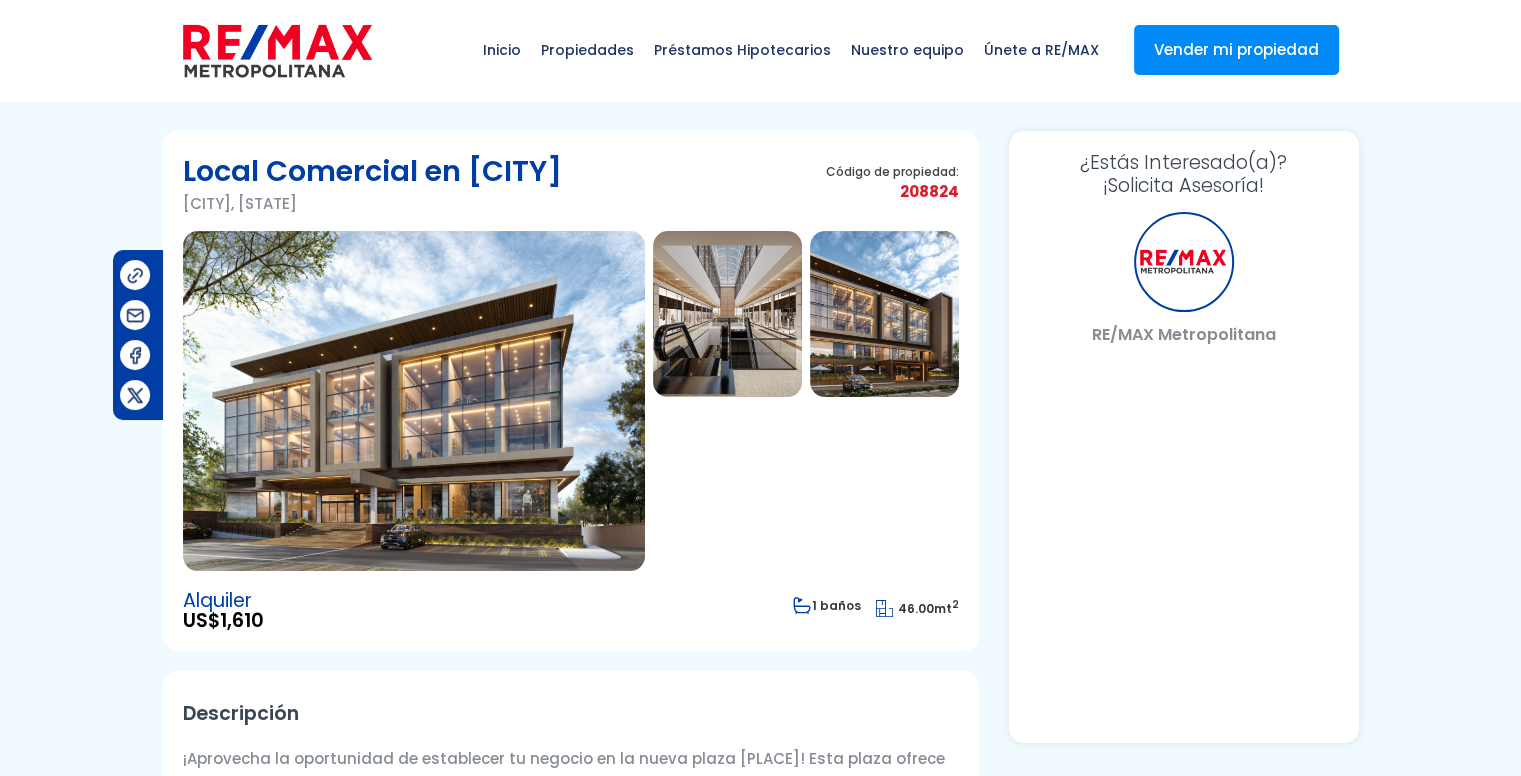 select on "DO" 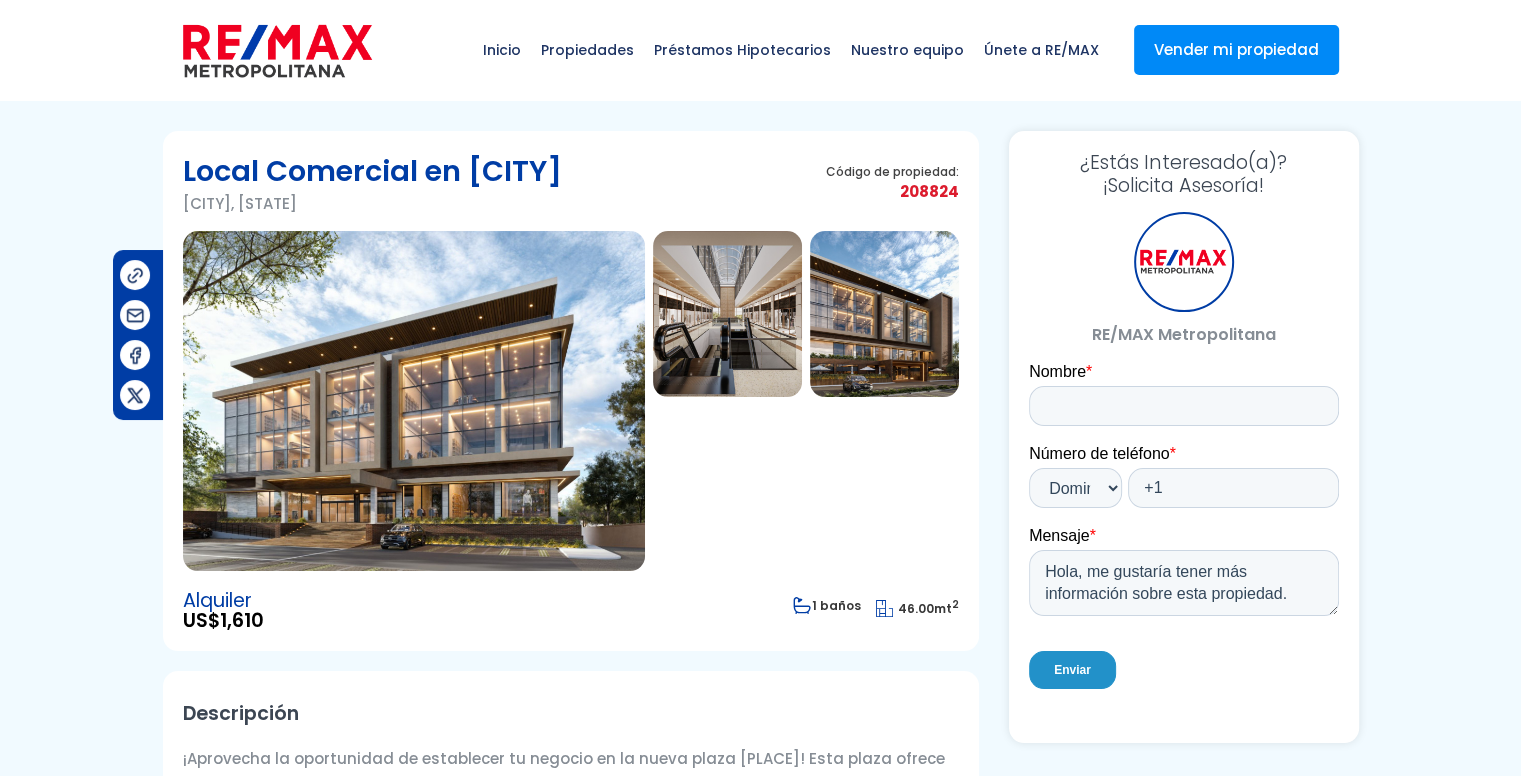 scroll, scrollTop: 0, scrollLeft: 0, axis: both 